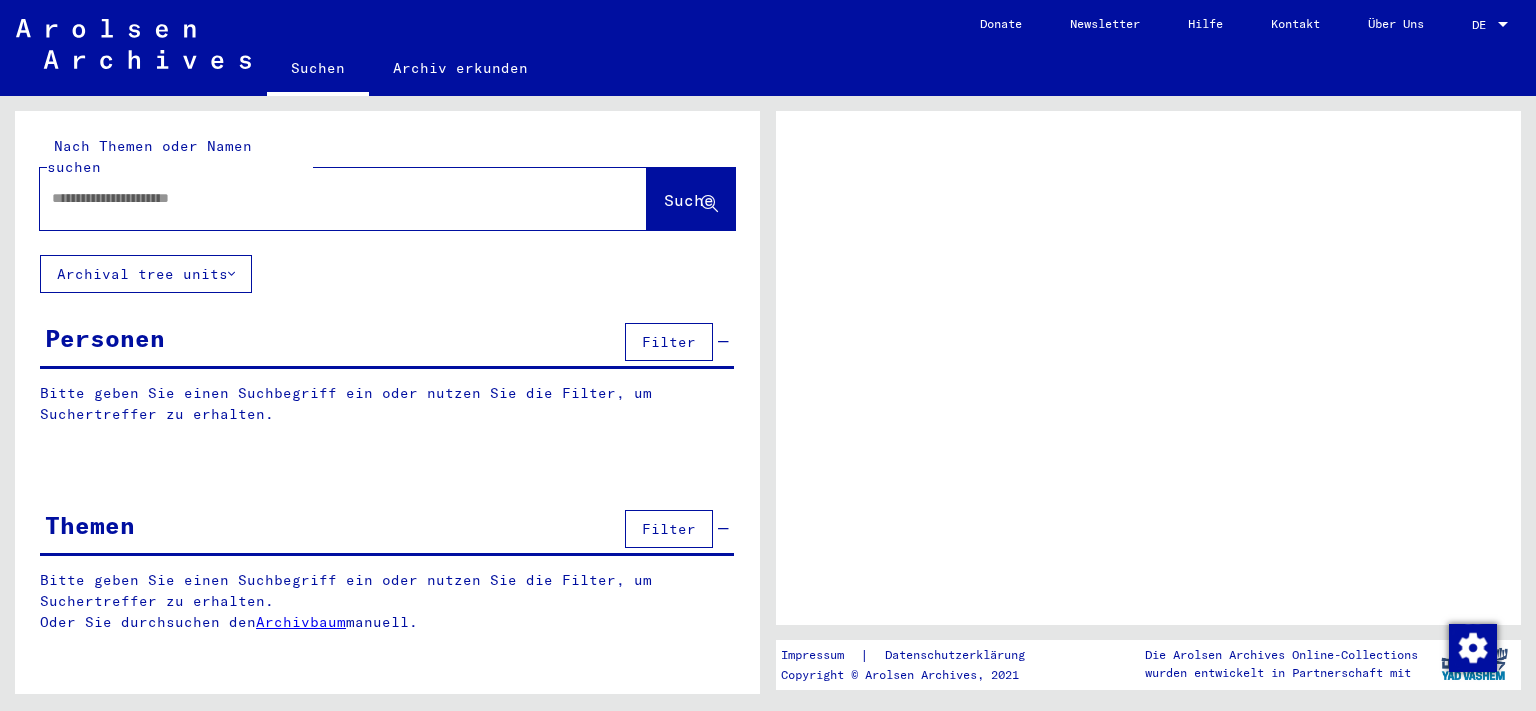 scroll, scrollTop: 0, scrollLeft: 0, axis: both 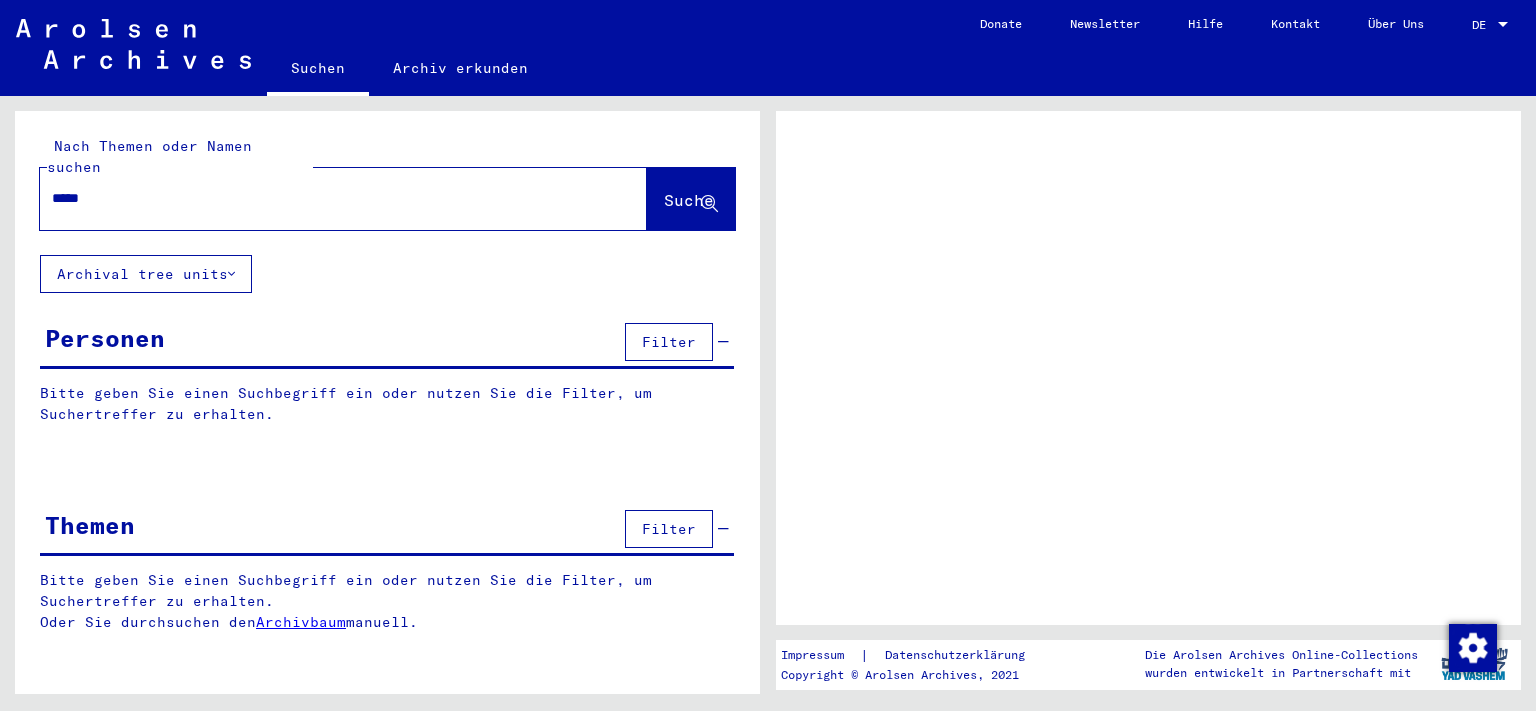 type on "*****" 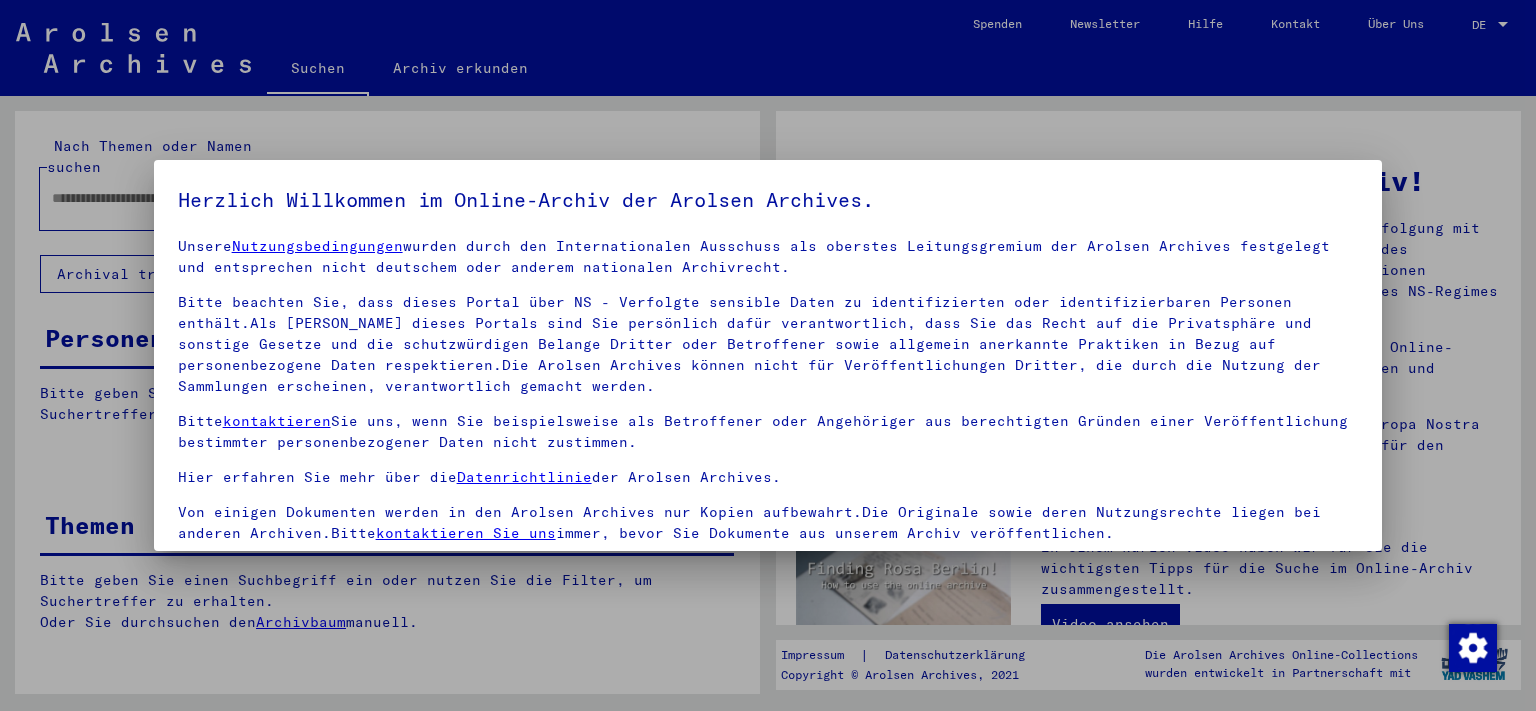 scroll, scrollTop: 18, scrollLeft: 0, axis: vertical 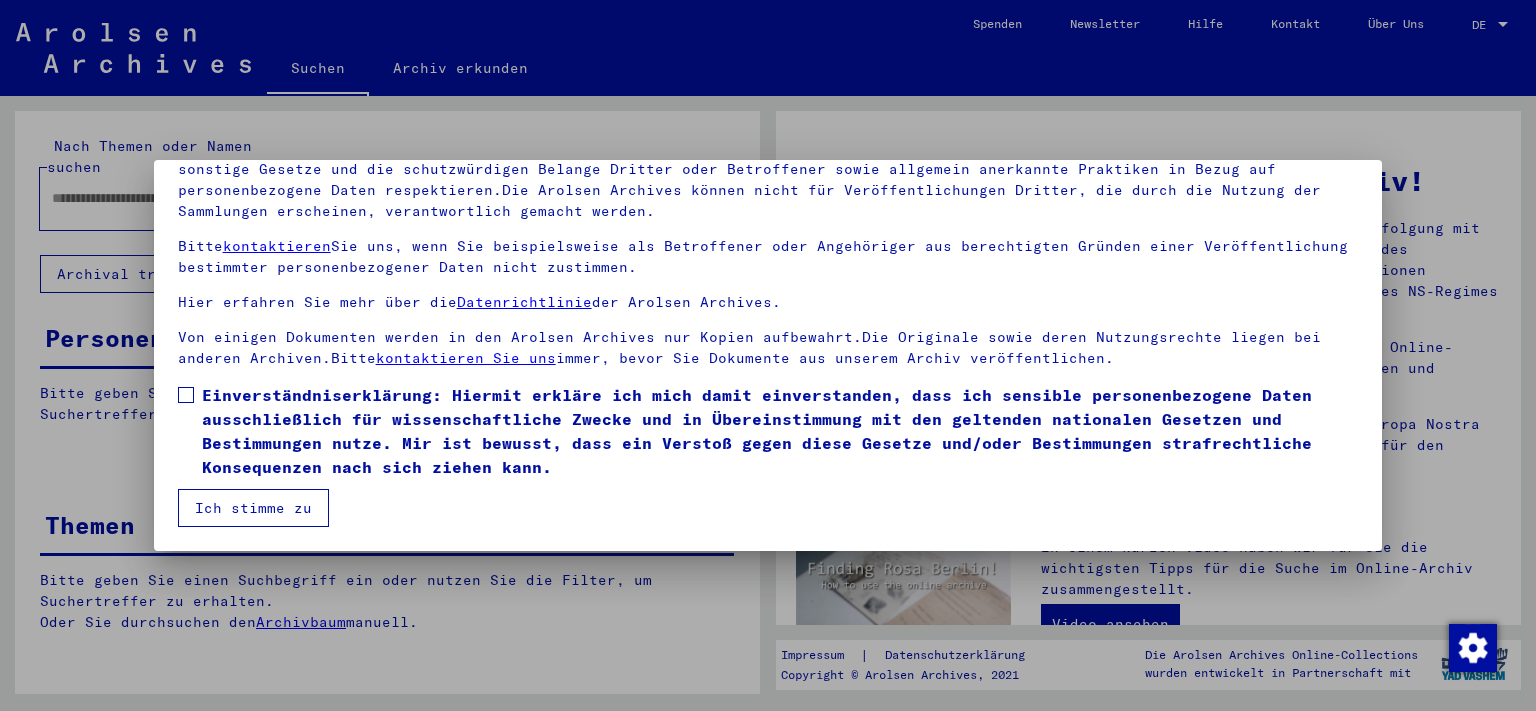click at bounding box center [186, 395] 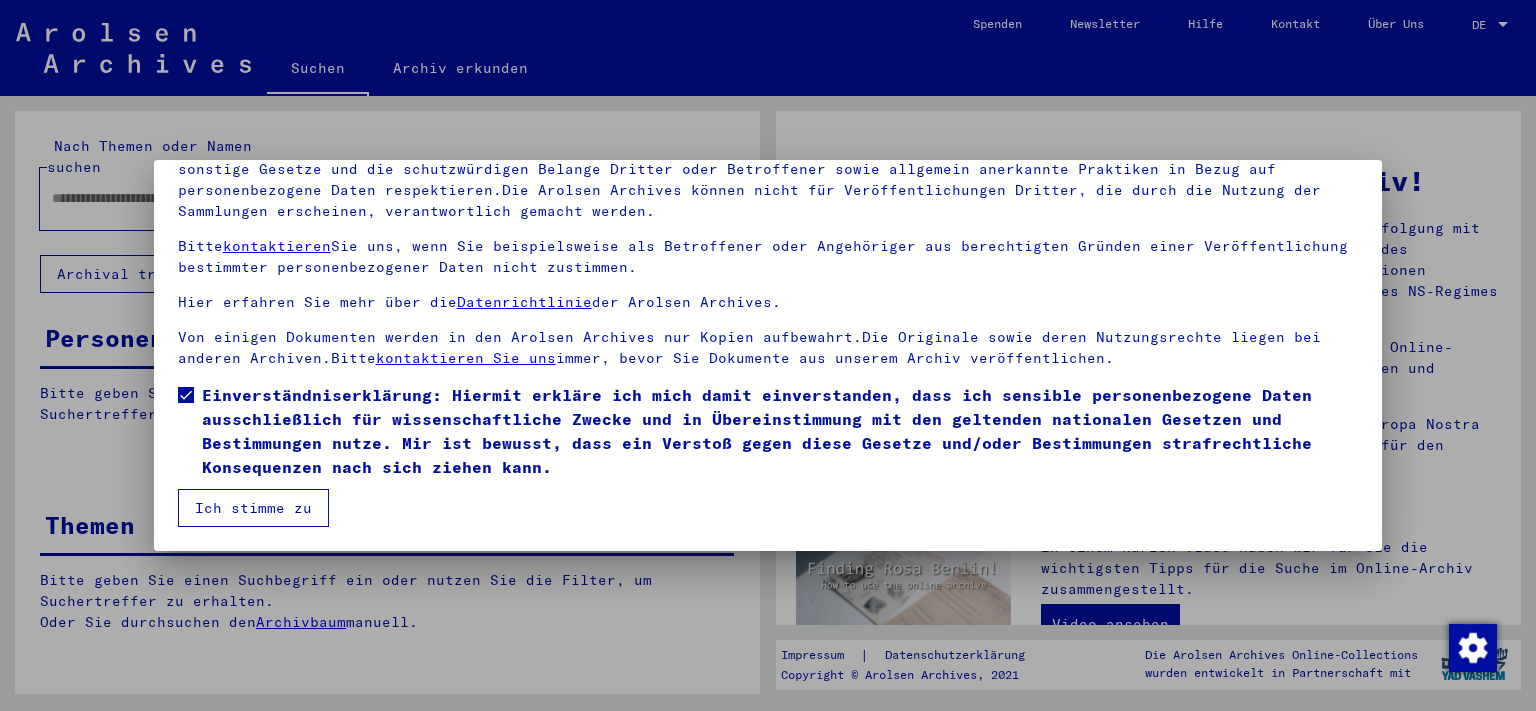 click on "Ich stimme zu" at bounding box center (253, 508) 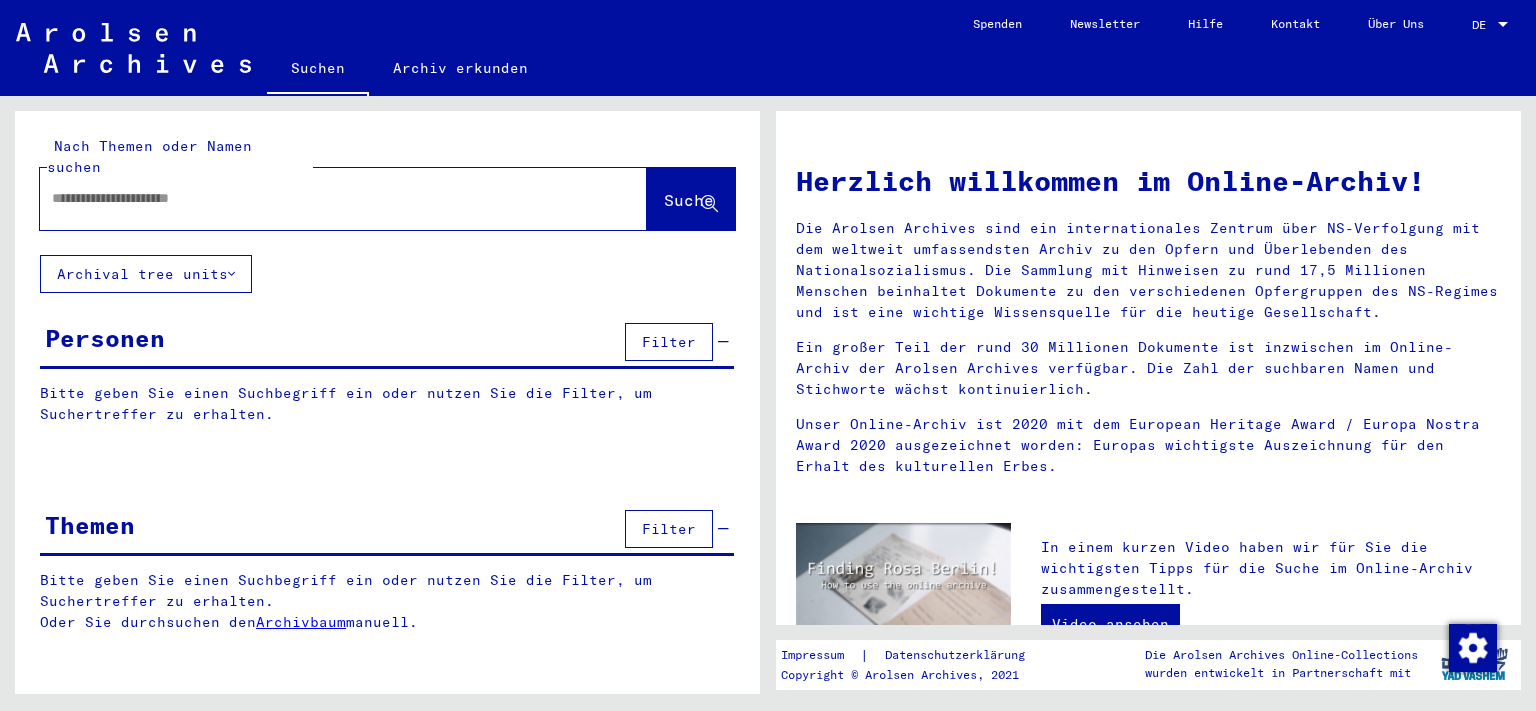 click on "Suche" 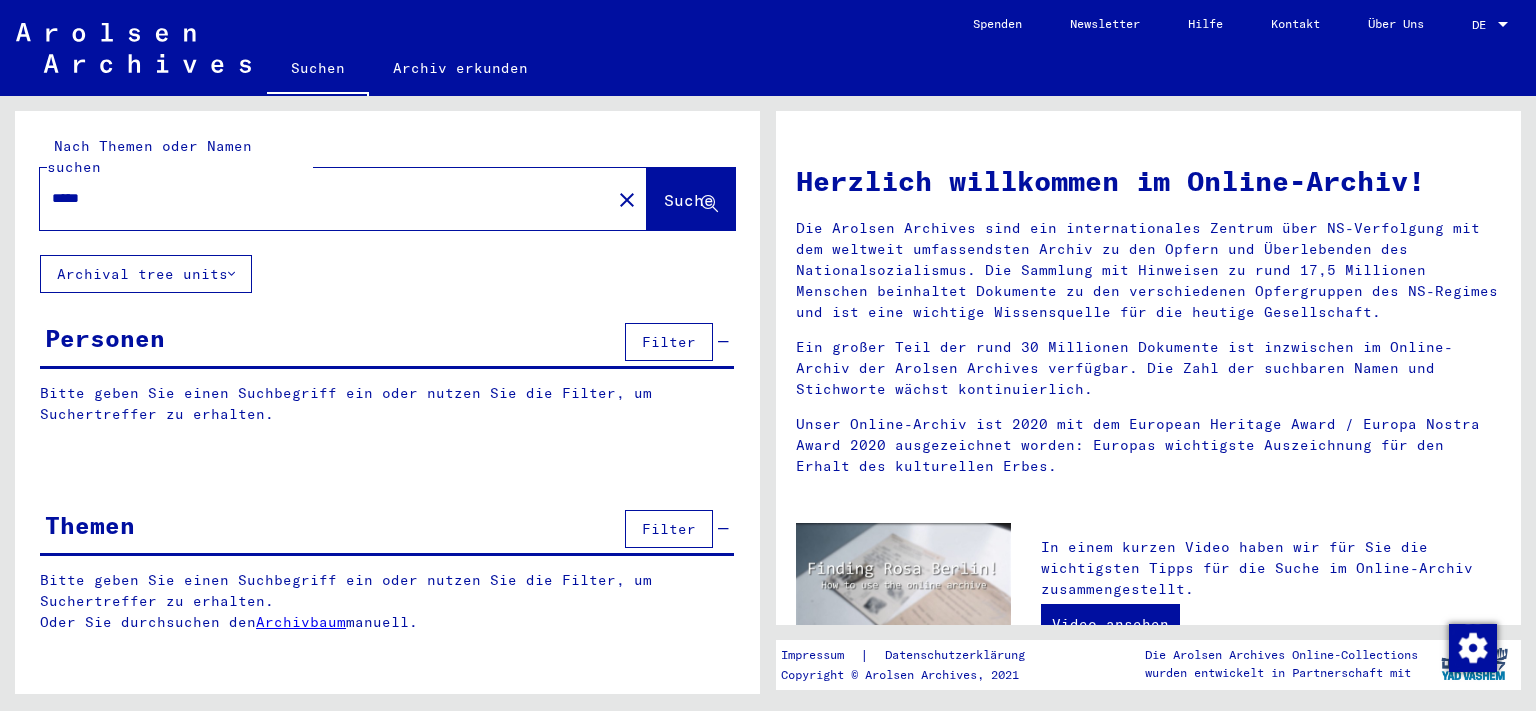 type on "*****" 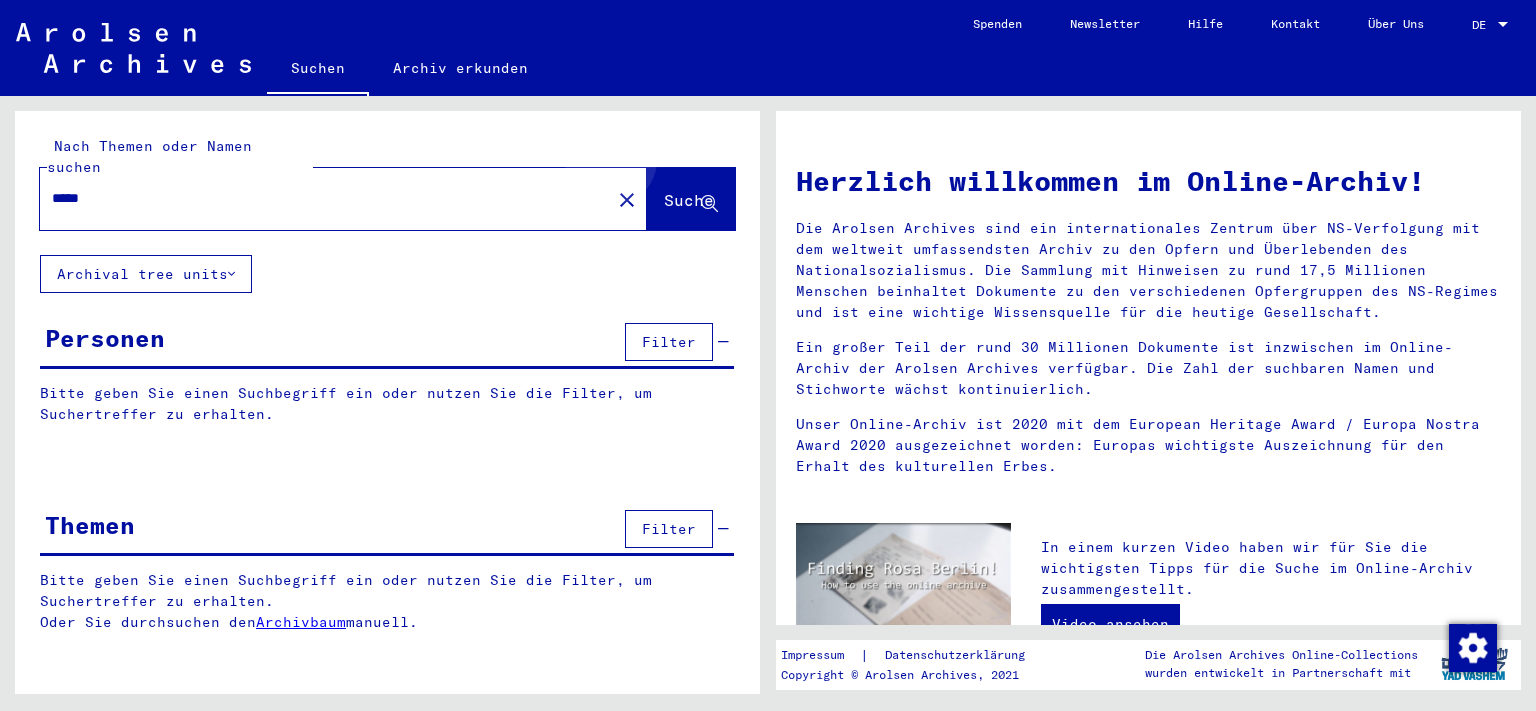 click on "Suche" 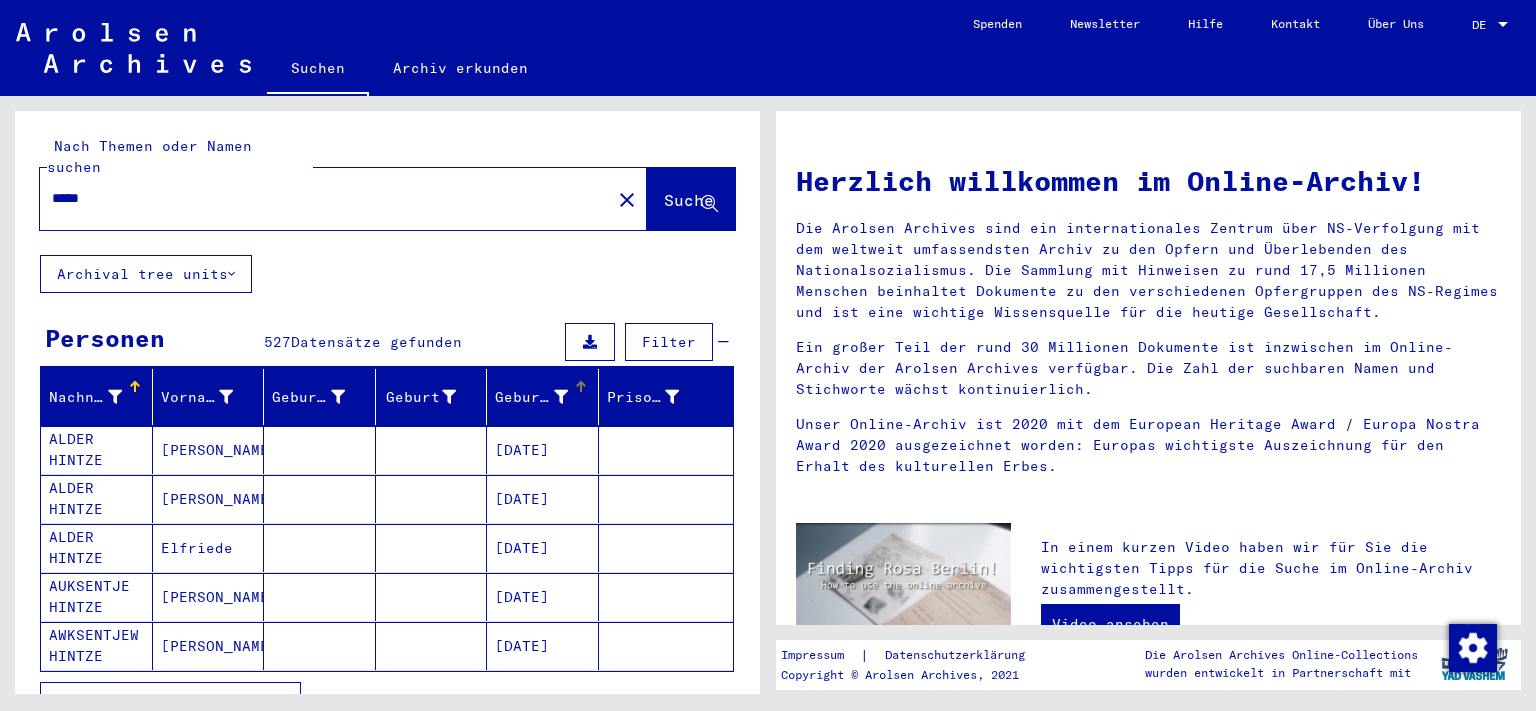 click on "Geburtsdatum" at bounding box center [531, 397] 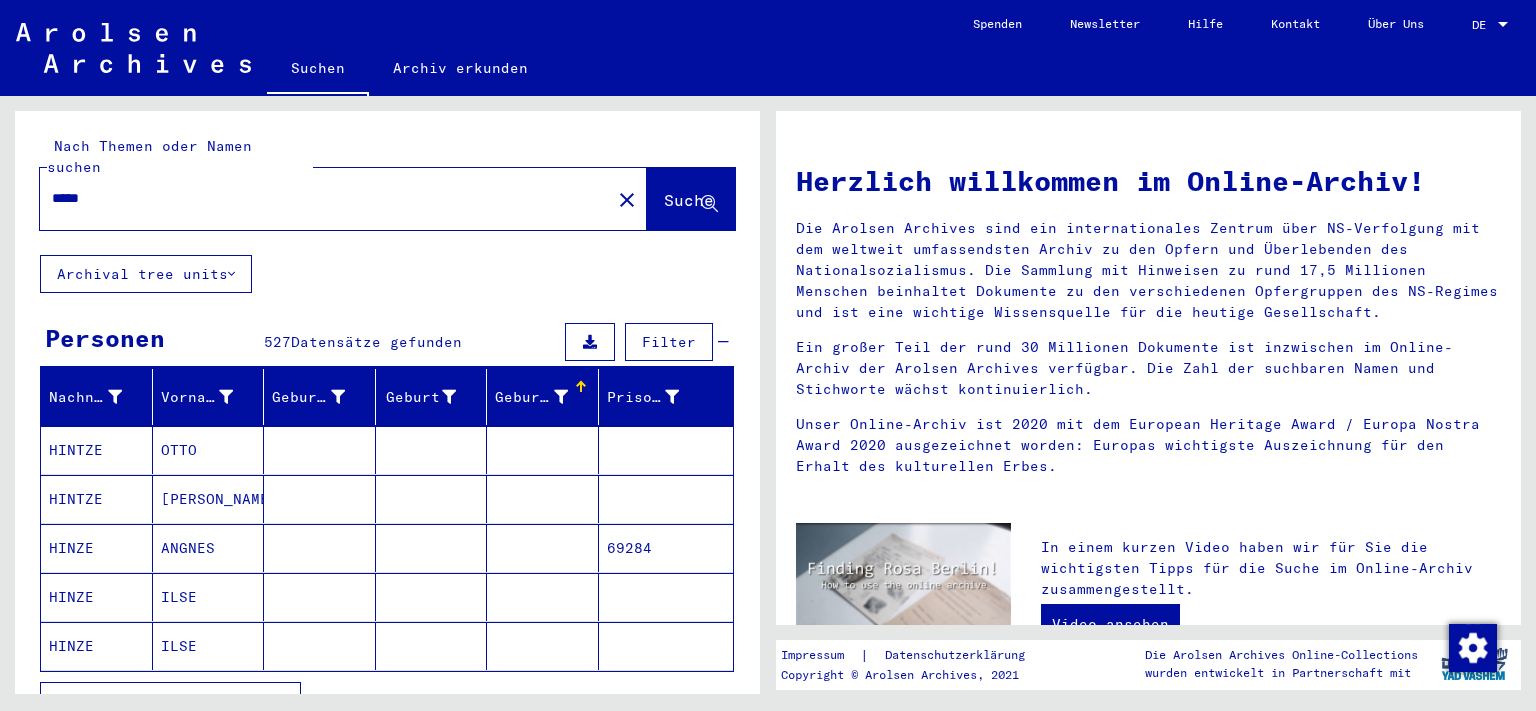 scroll, scrollTop: 110, scrollLeft: 0, axis: vertical 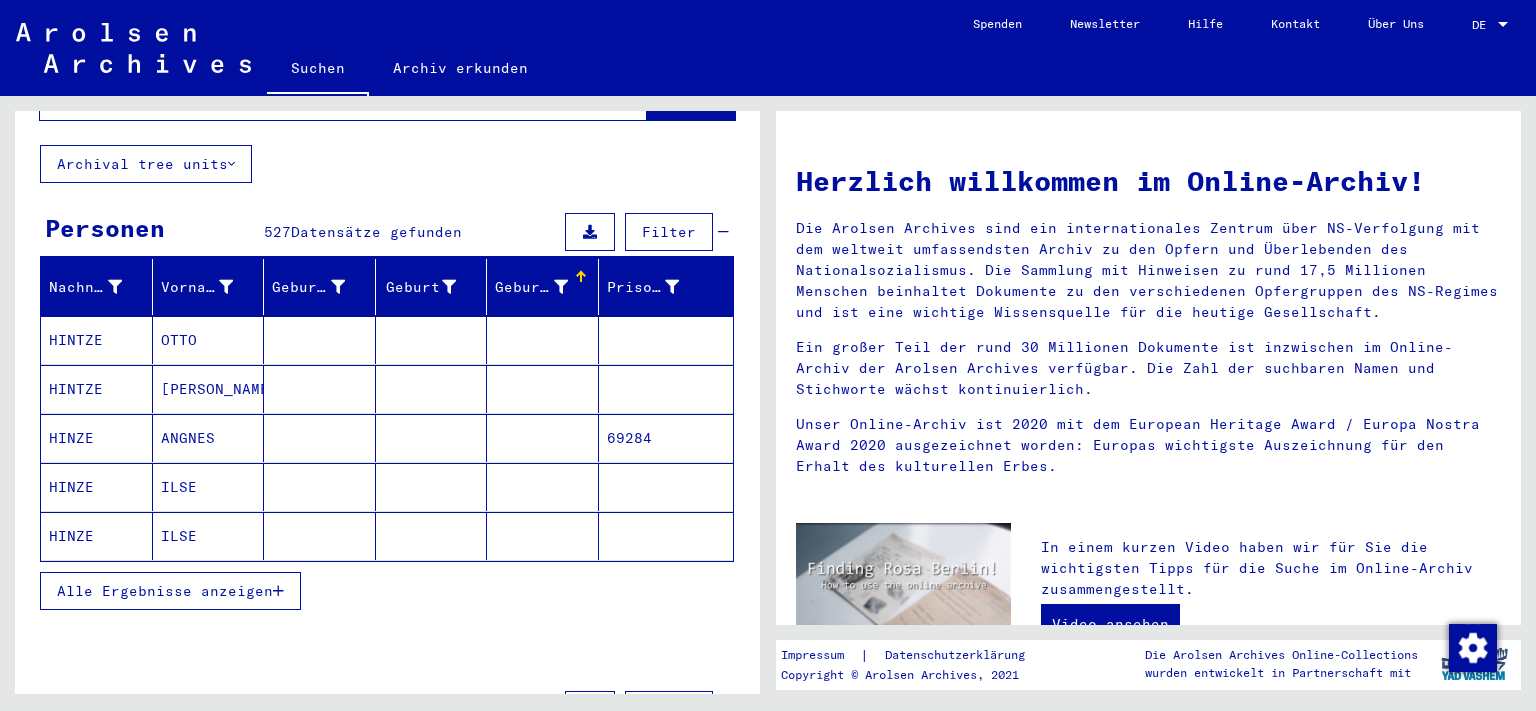 click on "Alle Ergebnisse anzeigen" at bounding box center [165, 591] 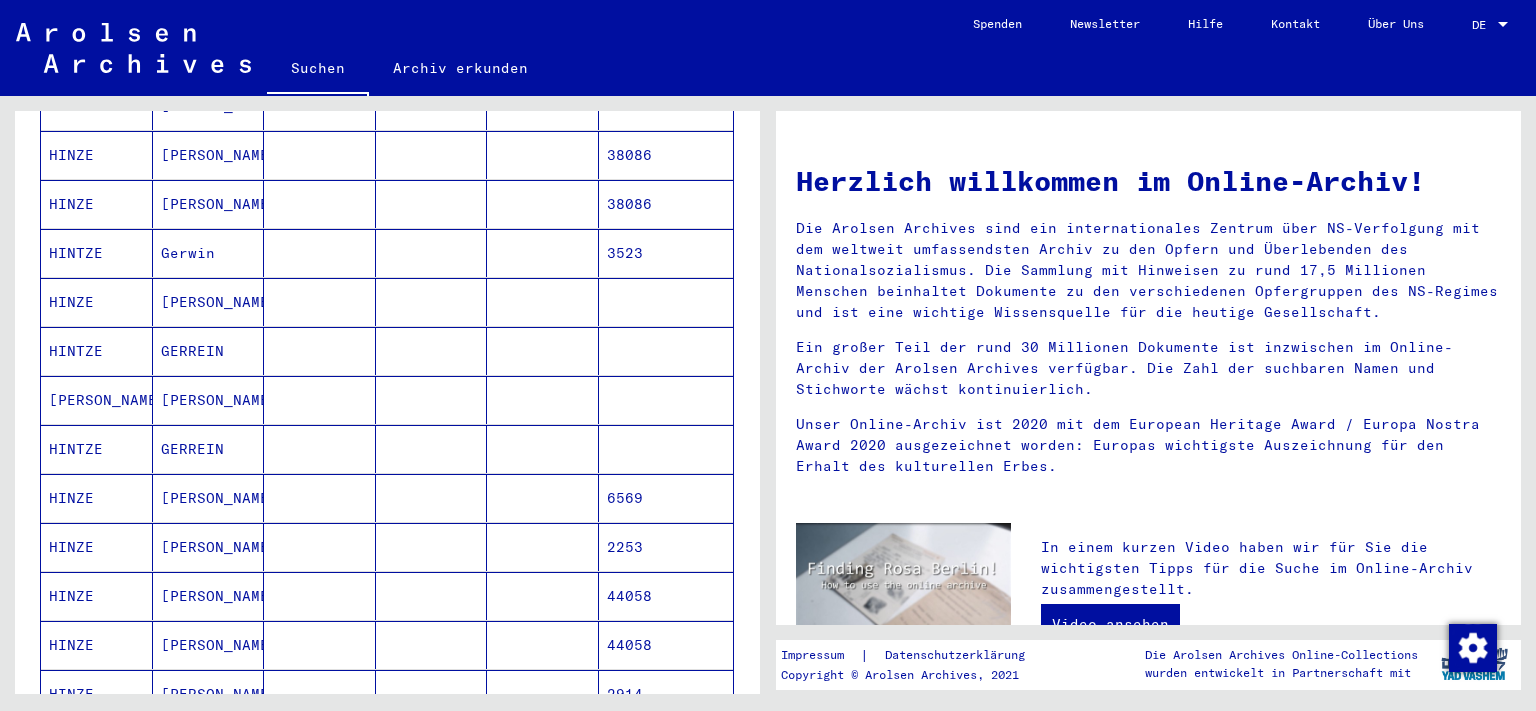 scroll, scrollTop: 994, scrollLeft: 0, axis: vertical 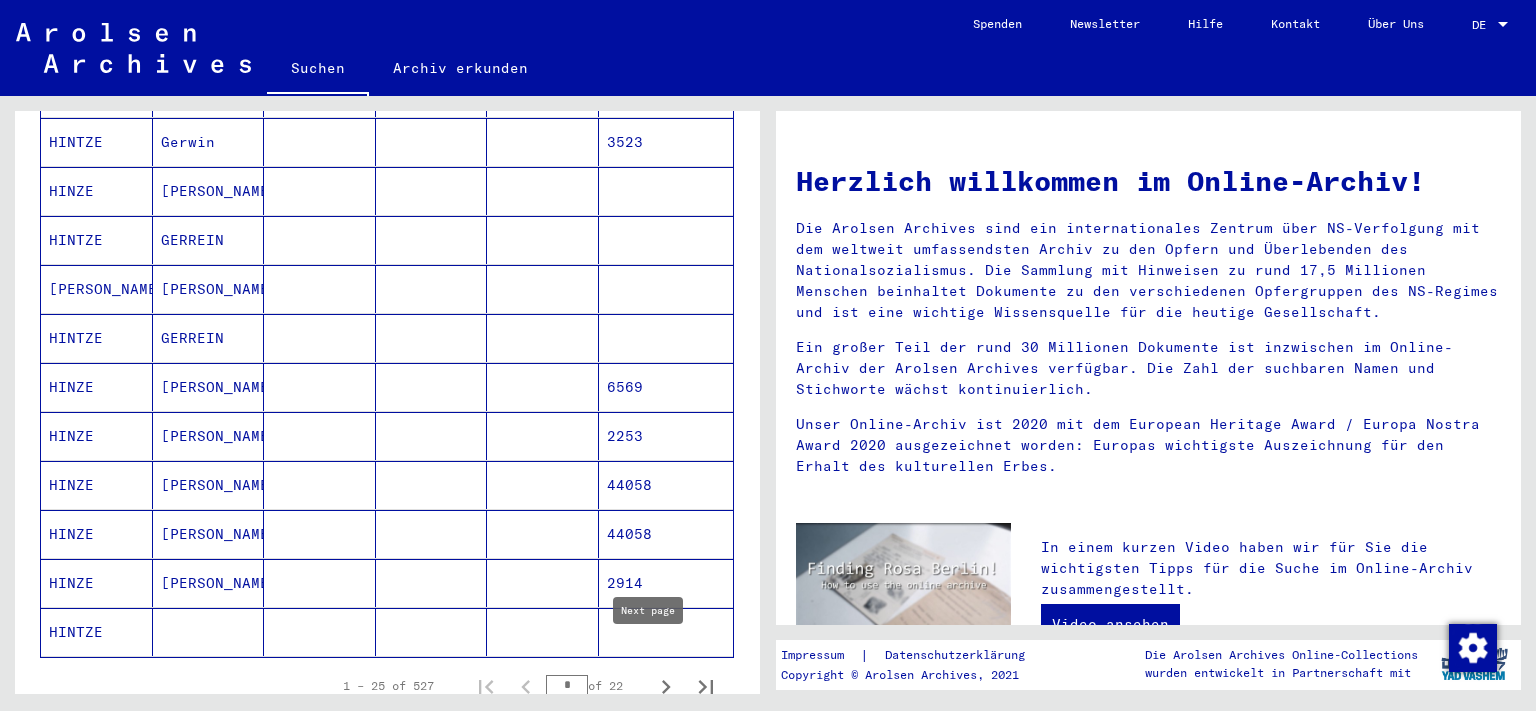 click 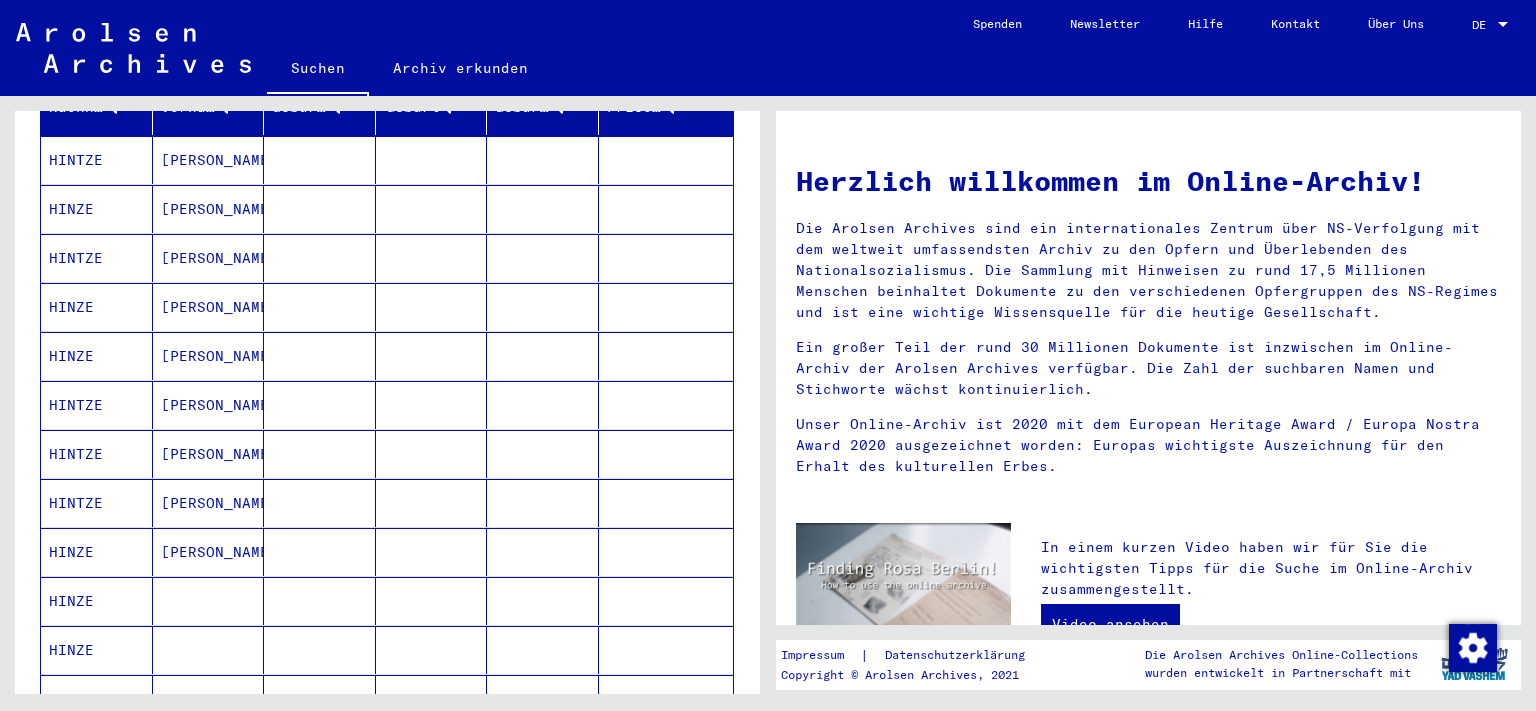 scroll, scrollTop: 331, scrollLeft: 0, axis: vertical 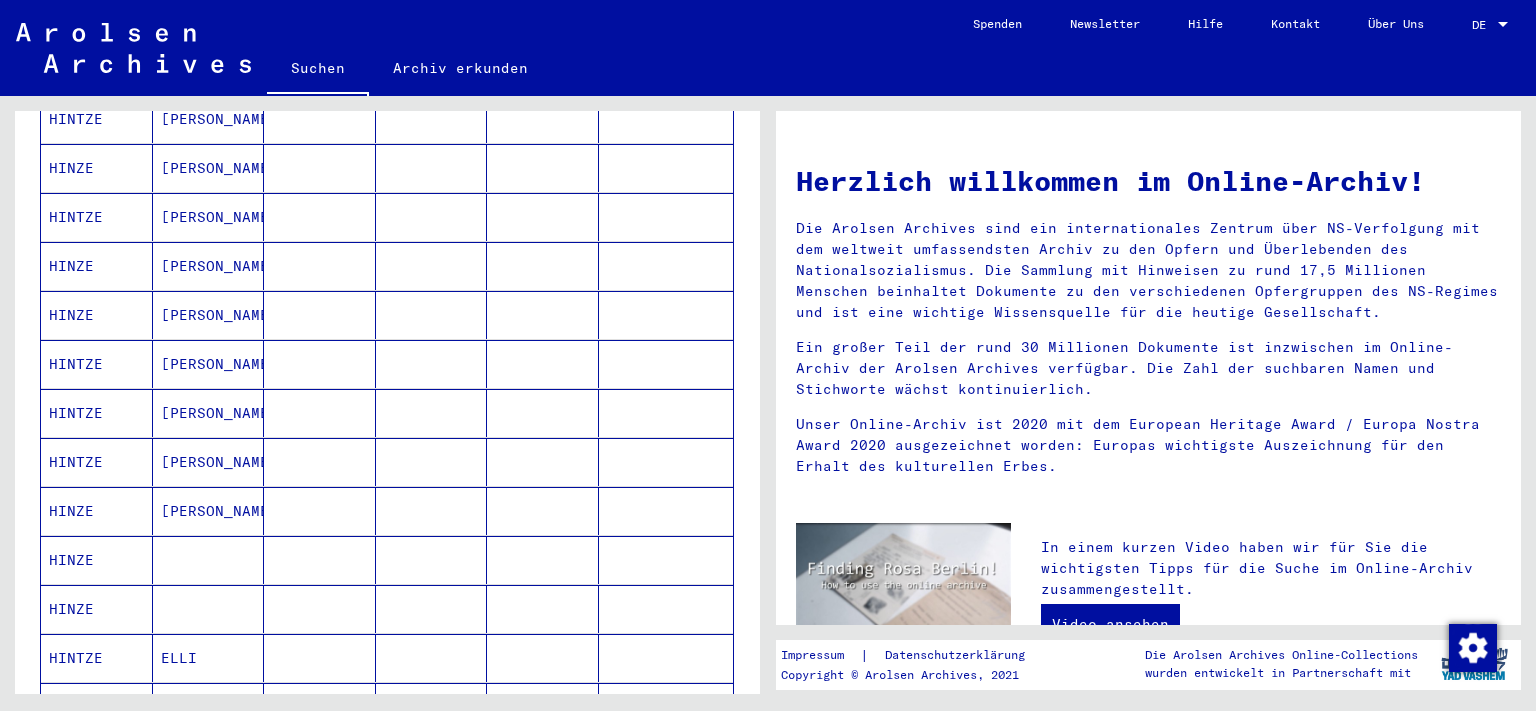 click on "HINZE" at bounding box center (97, 609) 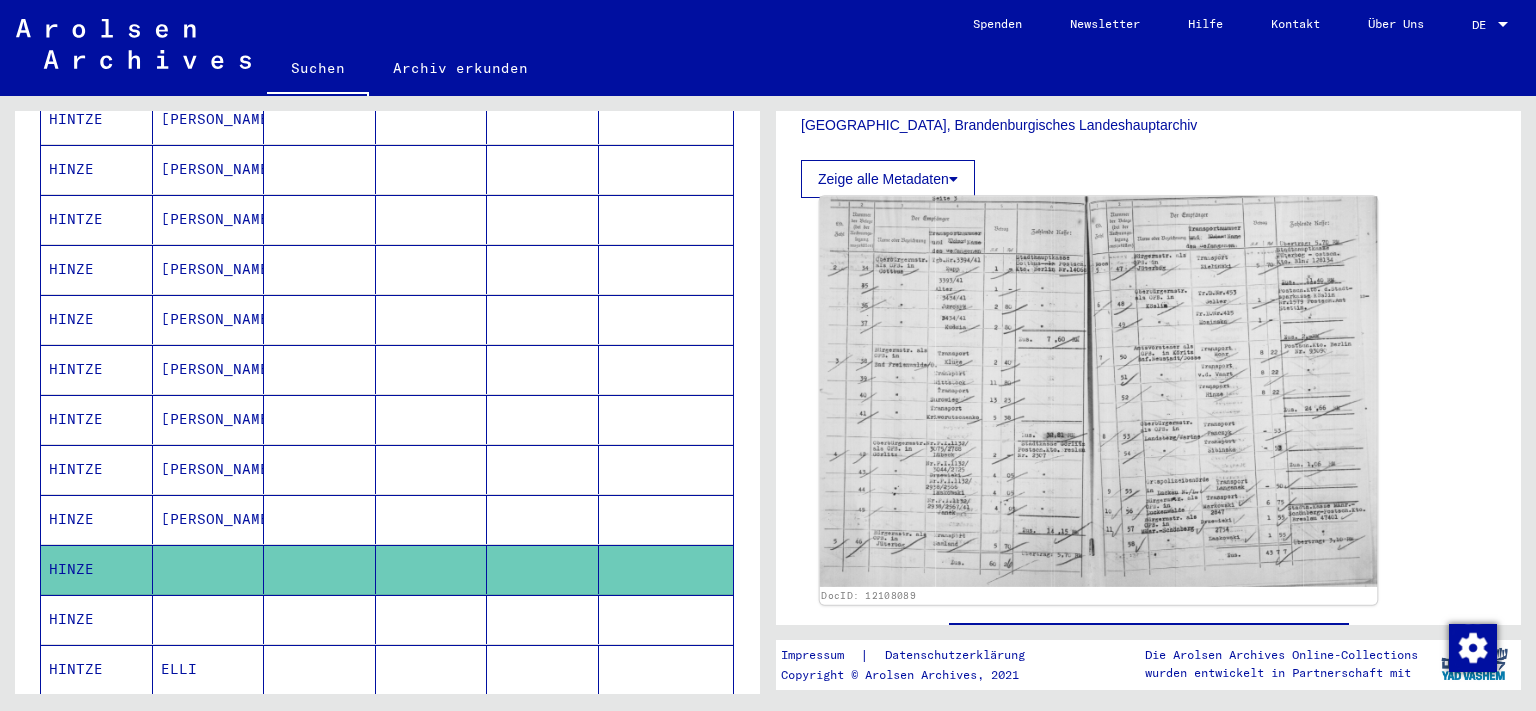 scroll, scrollTop: 552, scrollLeft: 0, axis: vertical 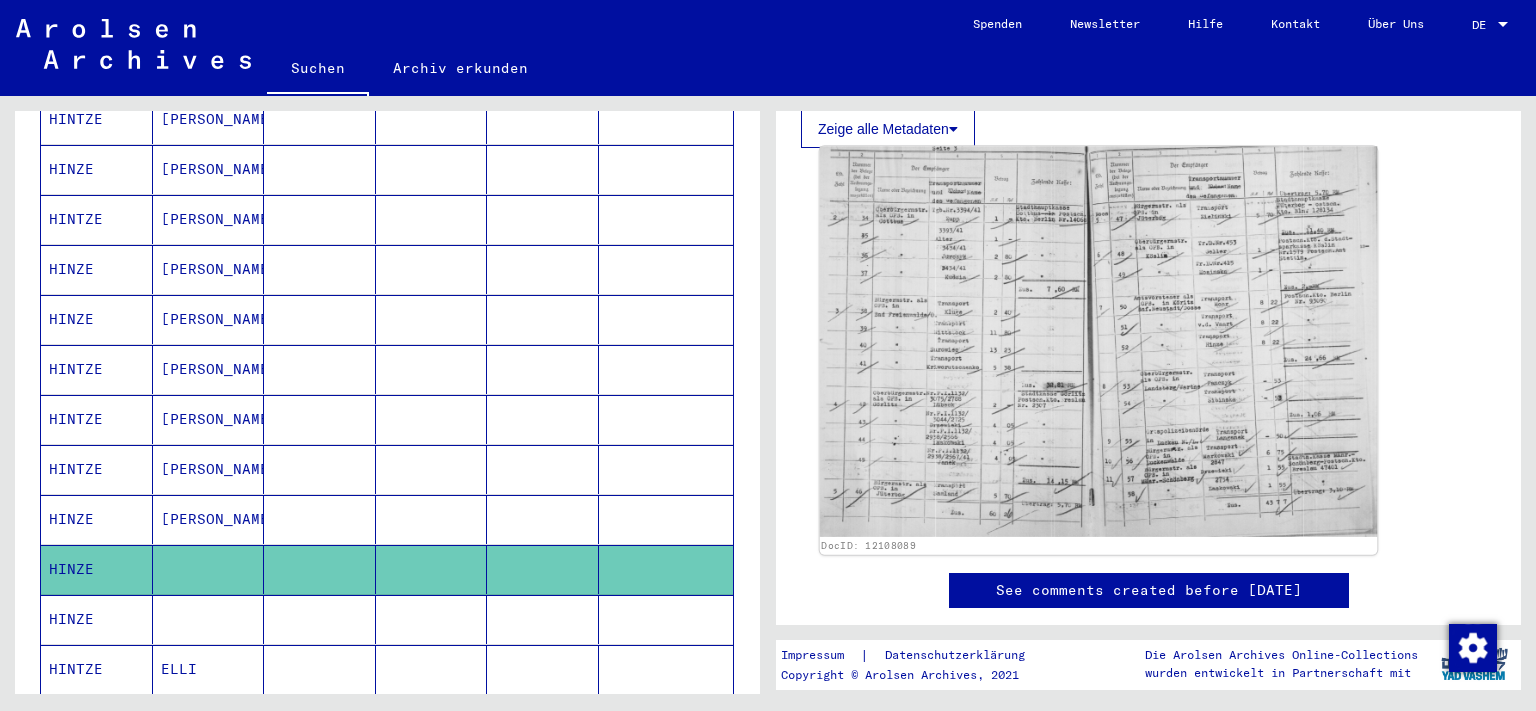 click 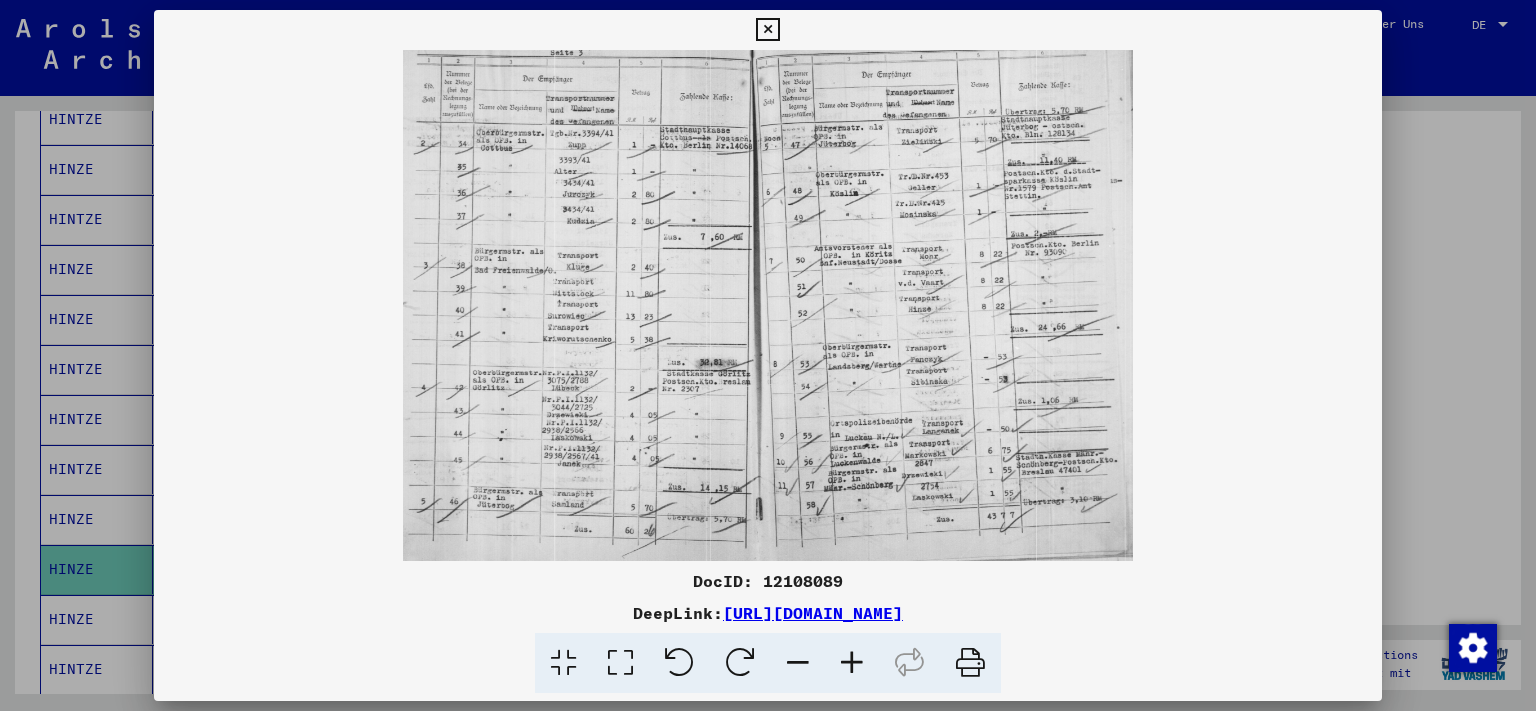 click at bounding box center (852, 663) 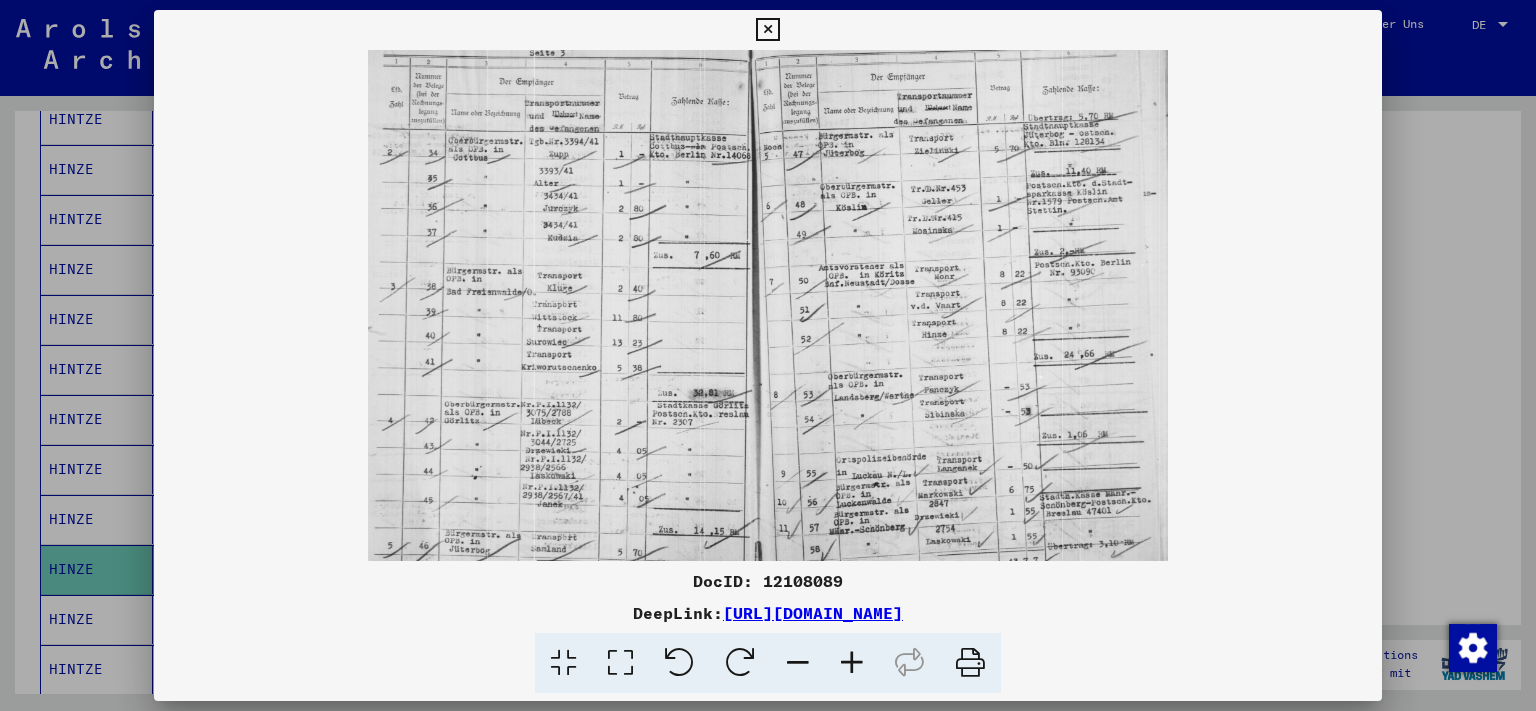 click at bounding box center (852, 663) 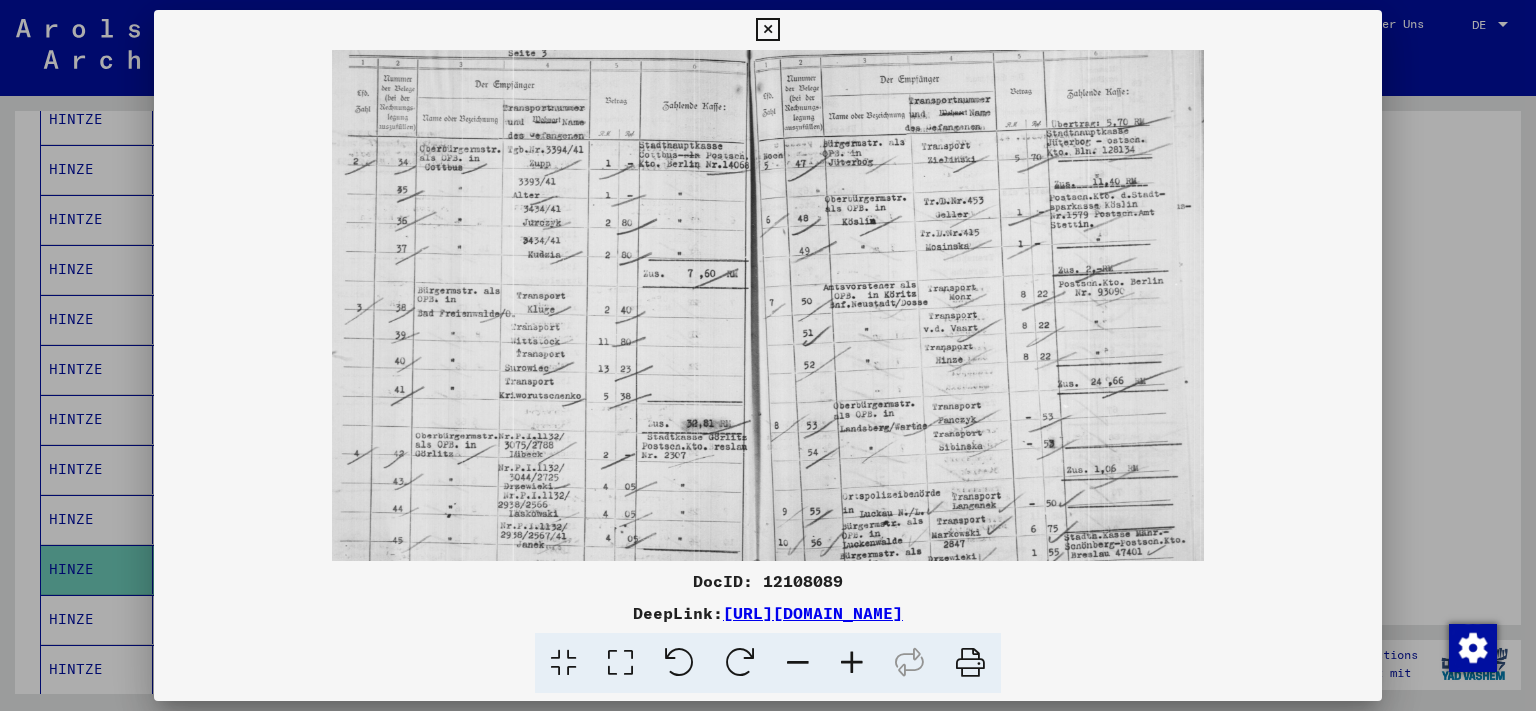 click at bounding box center (852, 663) 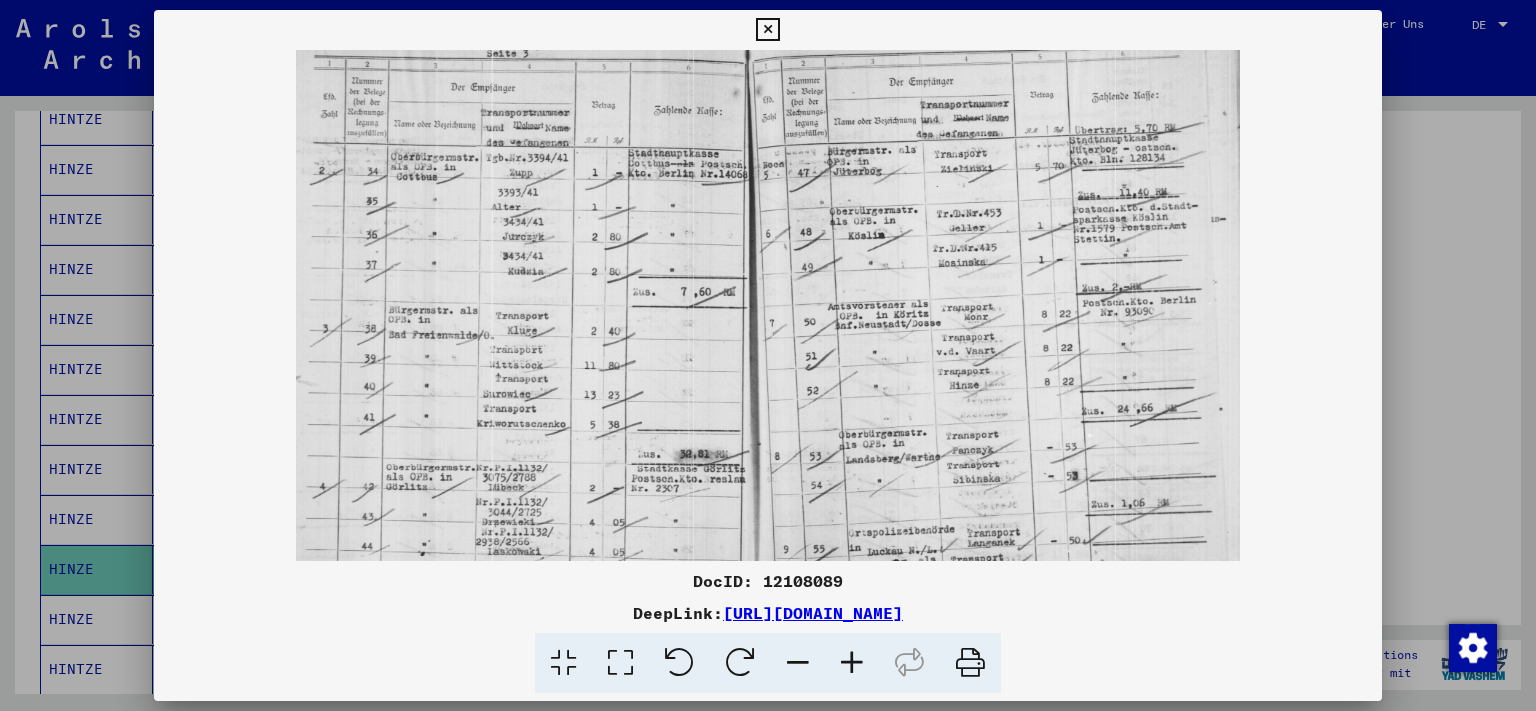 click at bounding box center [767, 30] 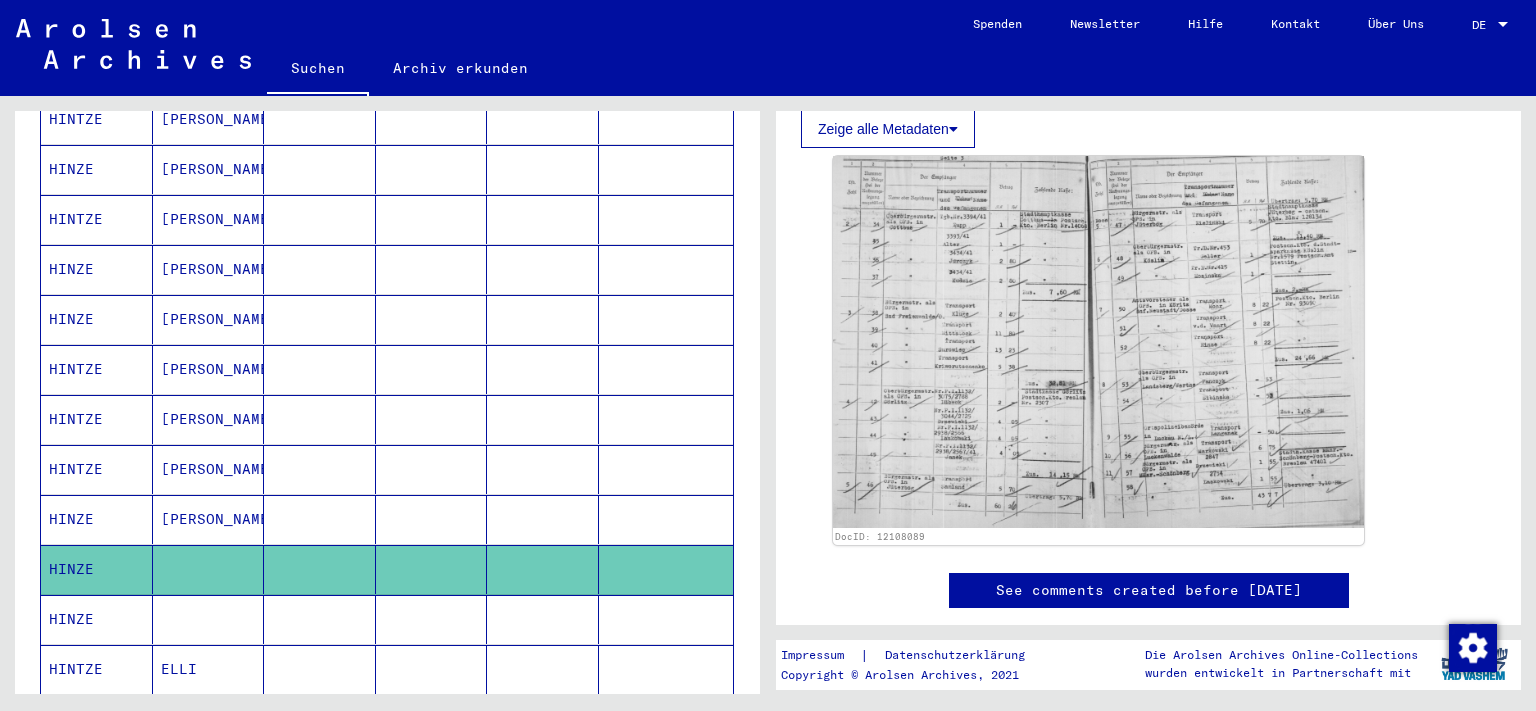 click 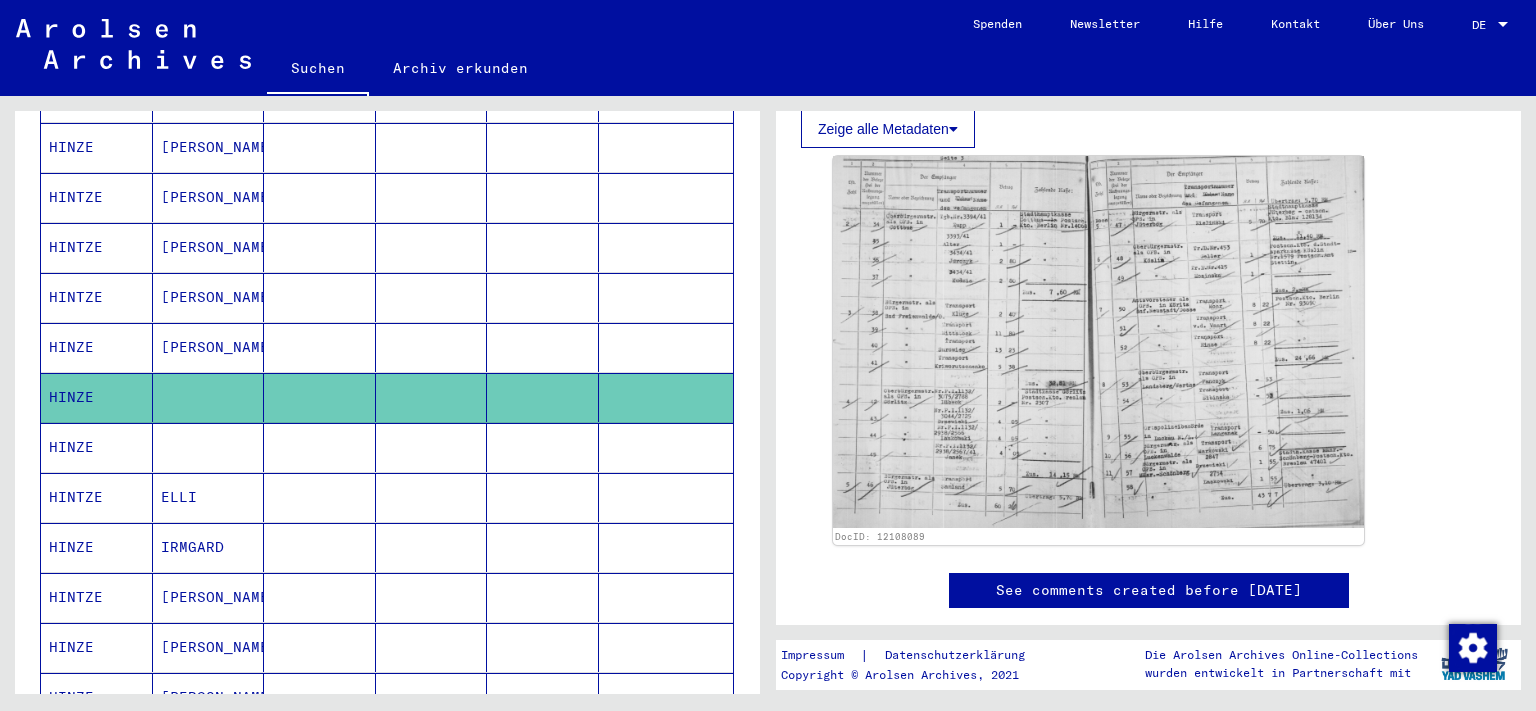 scroll, scrollTop: 552, scrollLeft: 0, axis: vertical 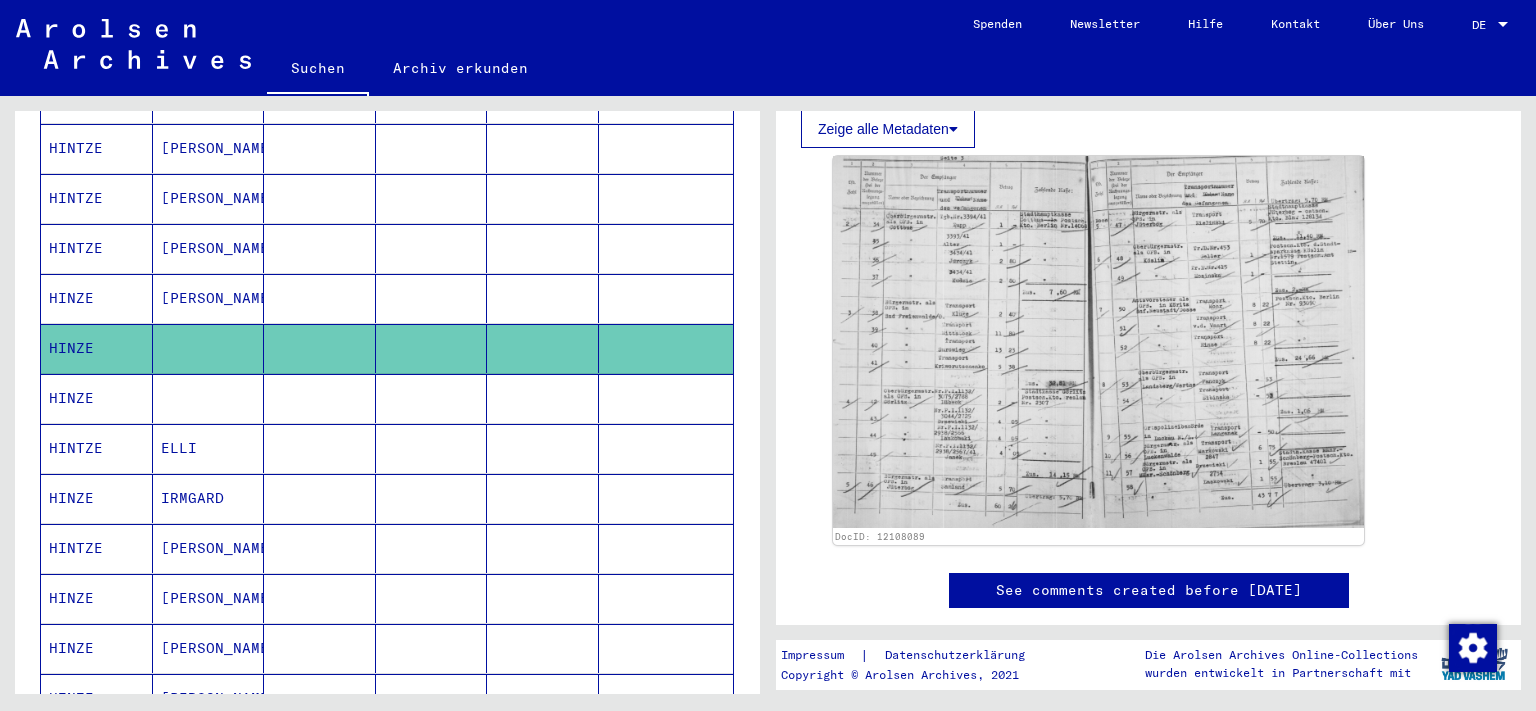 click on "HINTZE" at bounding box center (97, 598) 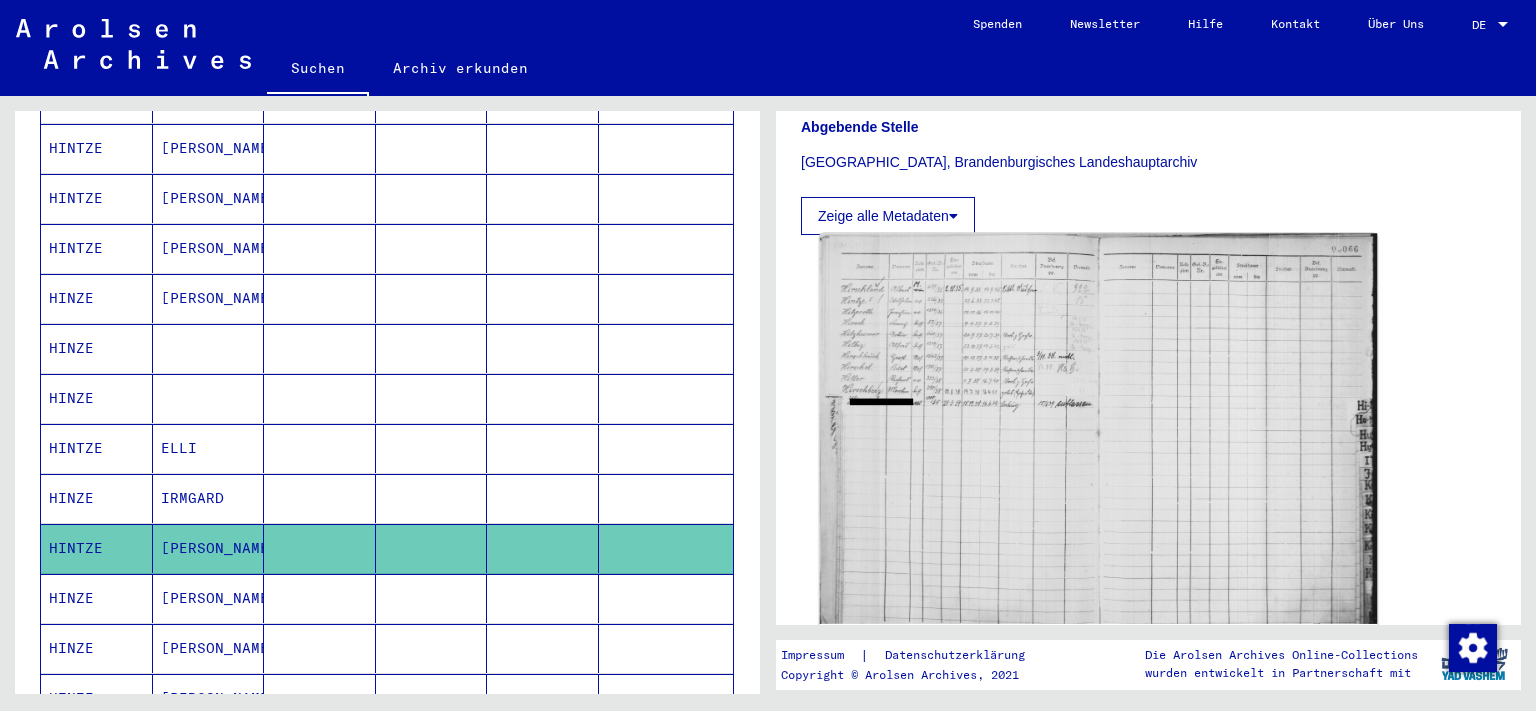 scroll, scrollTop: 552, scrollLeft: 0, axis: vertical 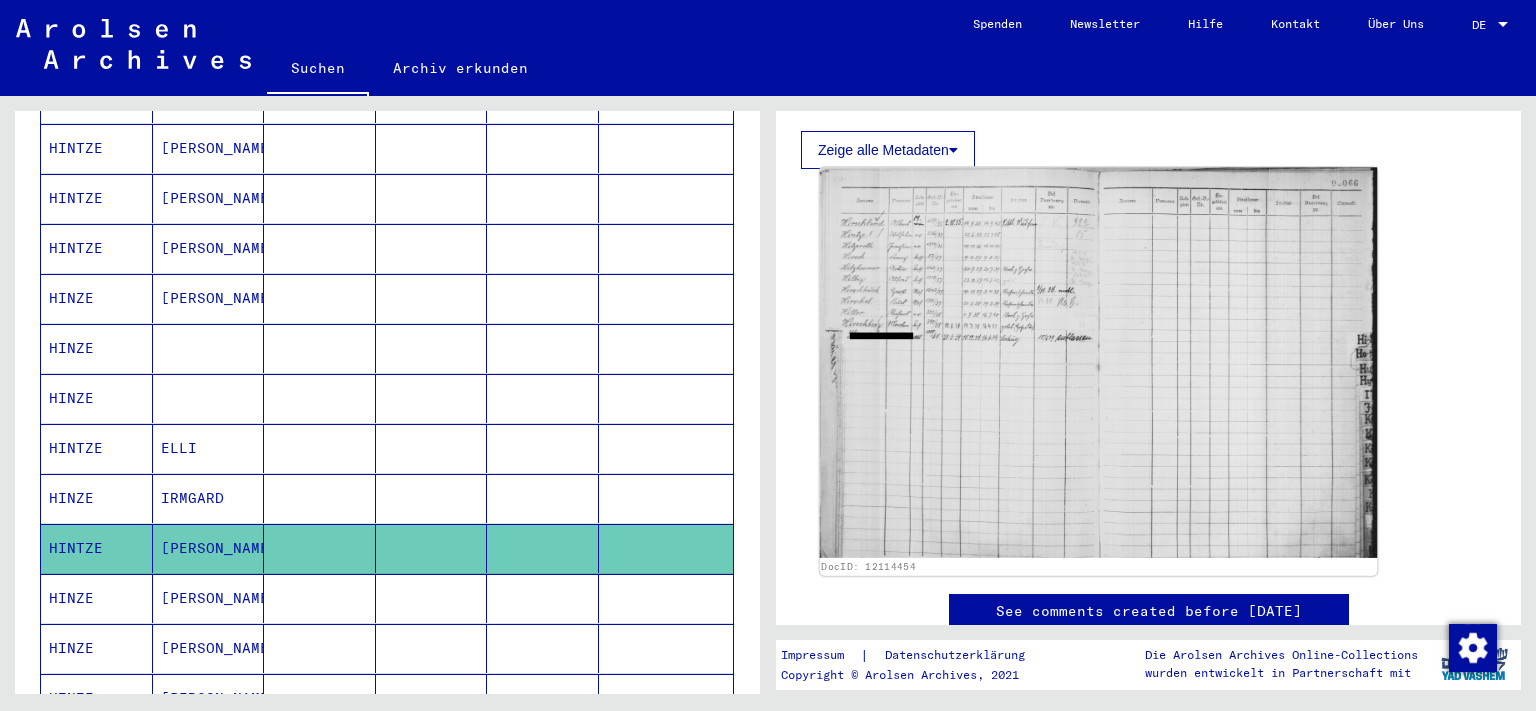 click 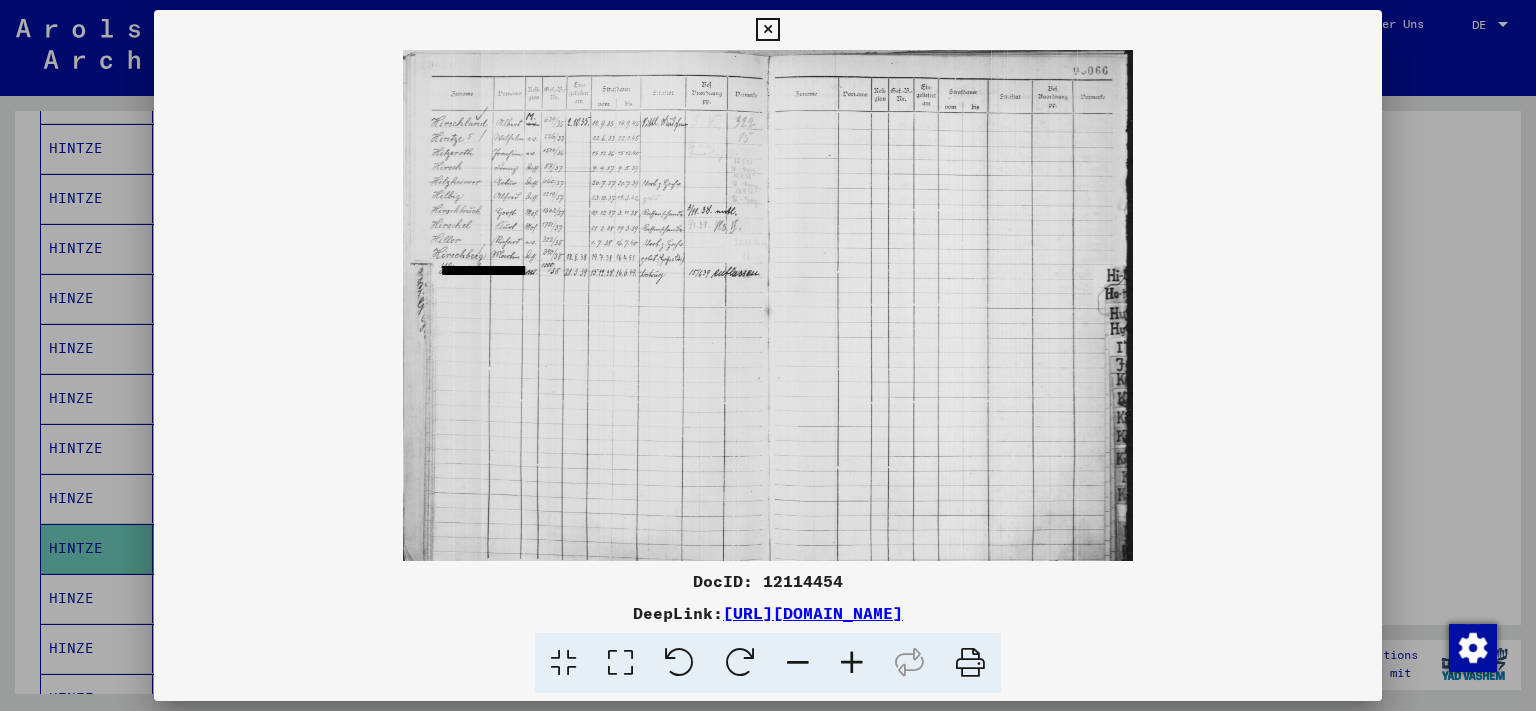 click at bounding box center [852, 663] 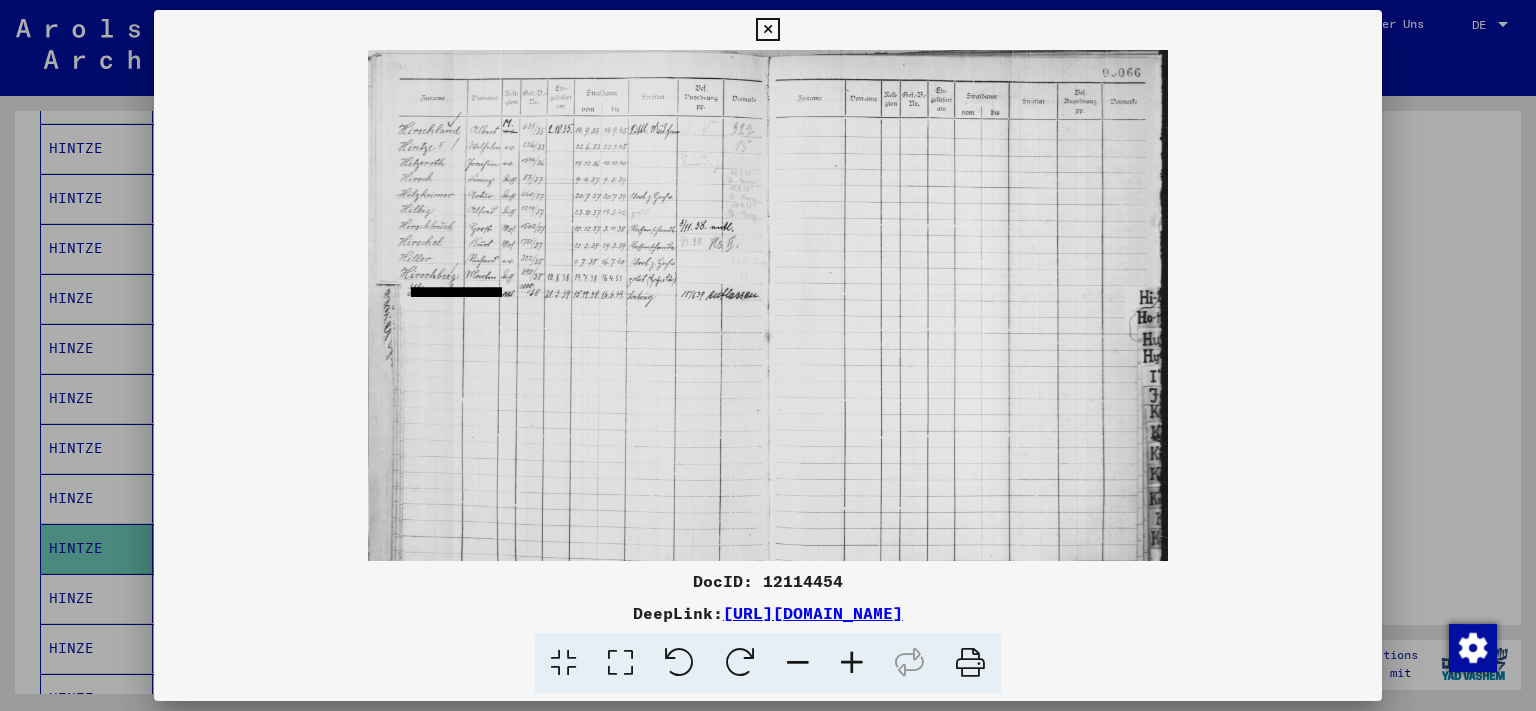 click at bounding box center [852, 663] 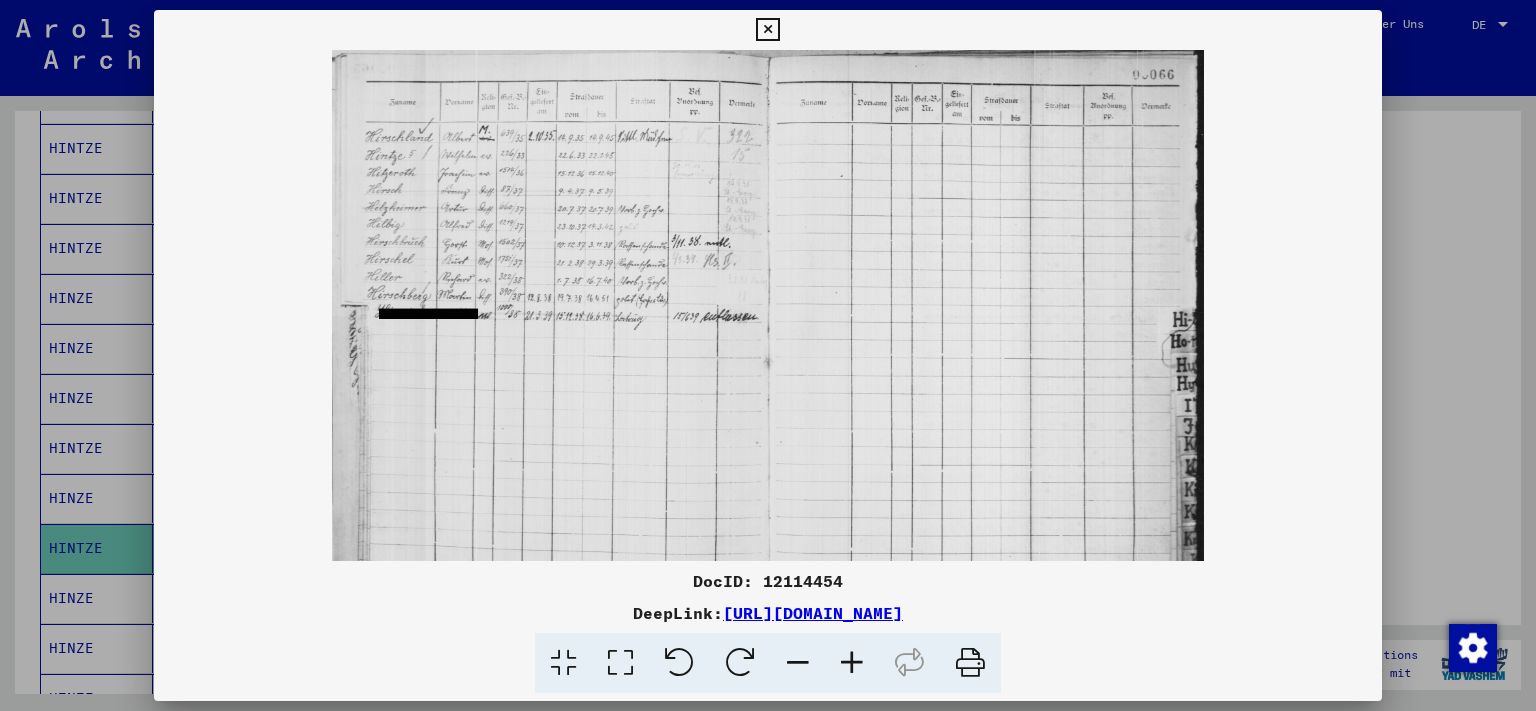 click at bounding box center (852, 663) 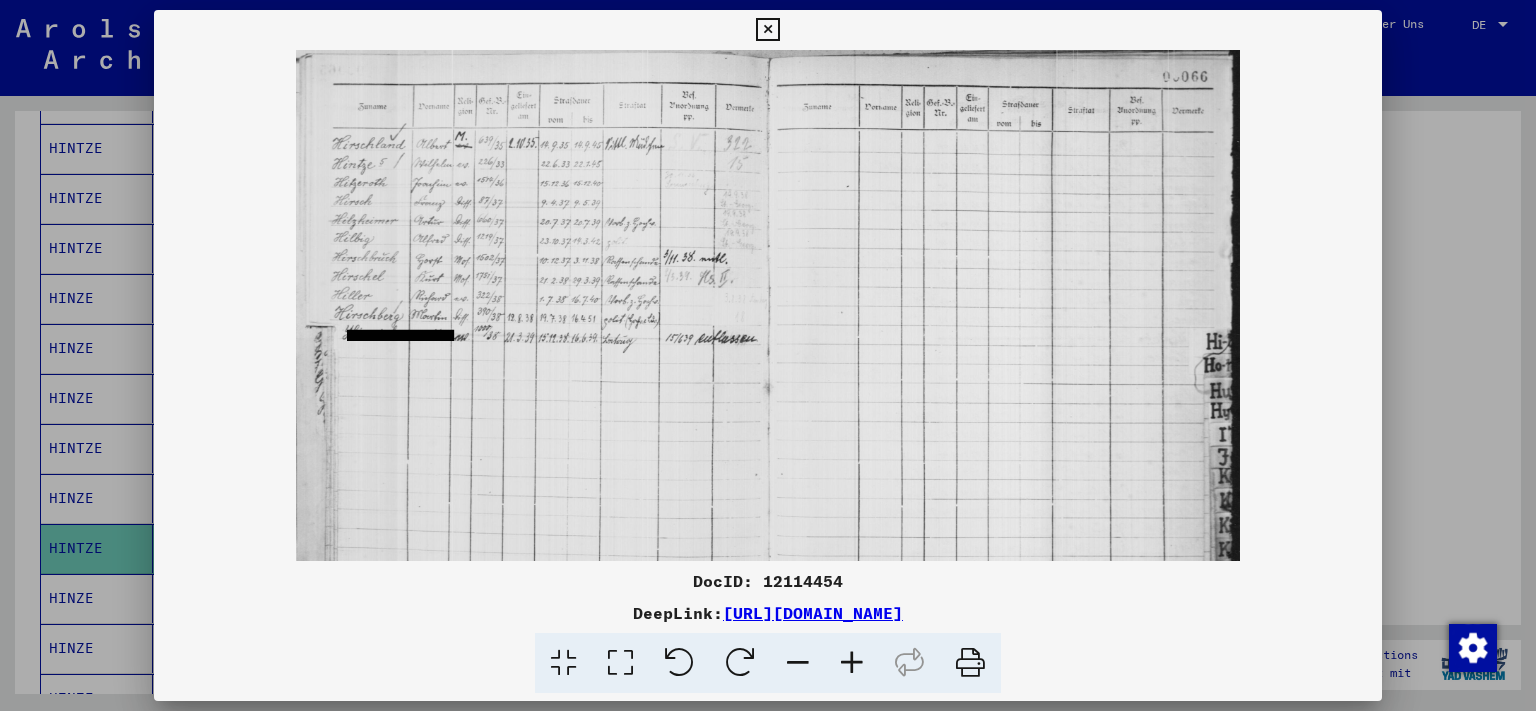 click at bounding box center (852, 663) 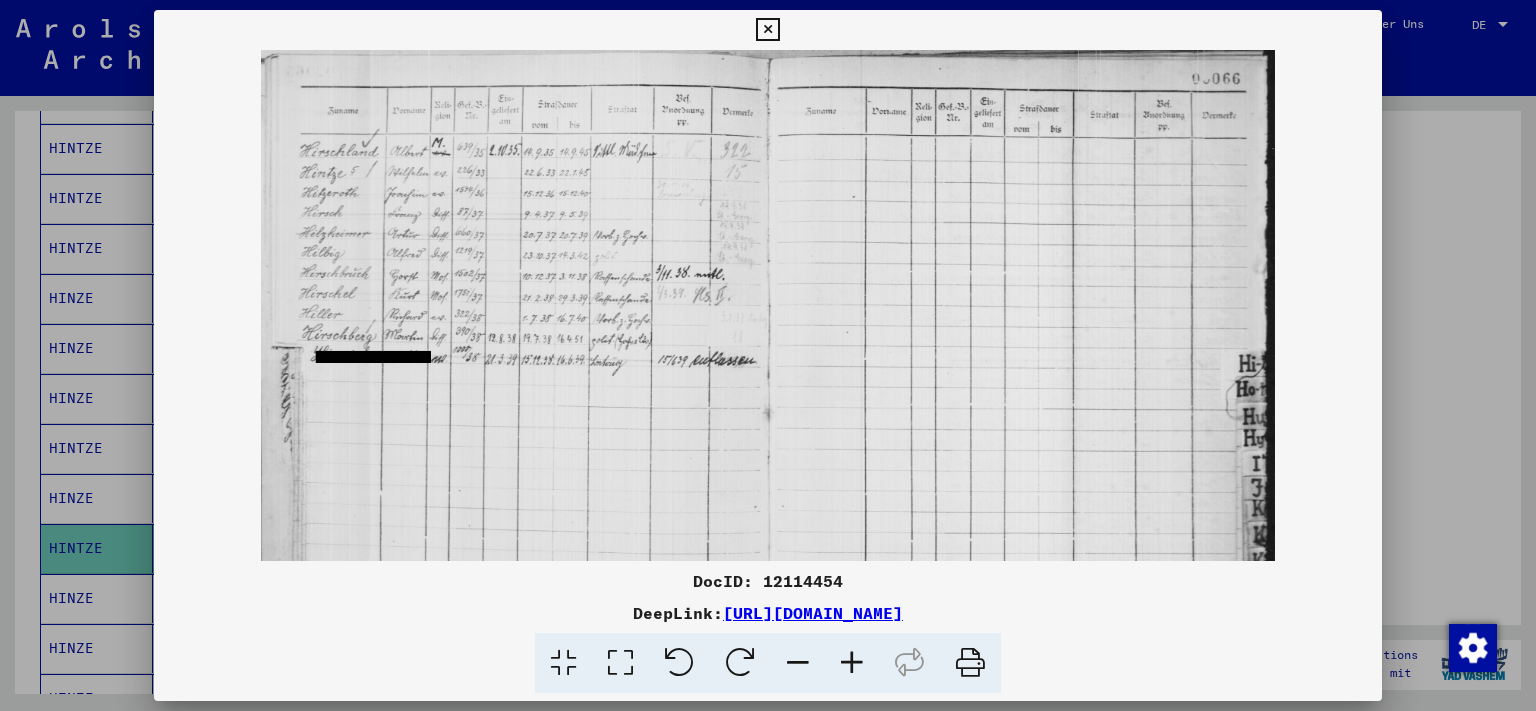 click at bounding box center [852, 663] 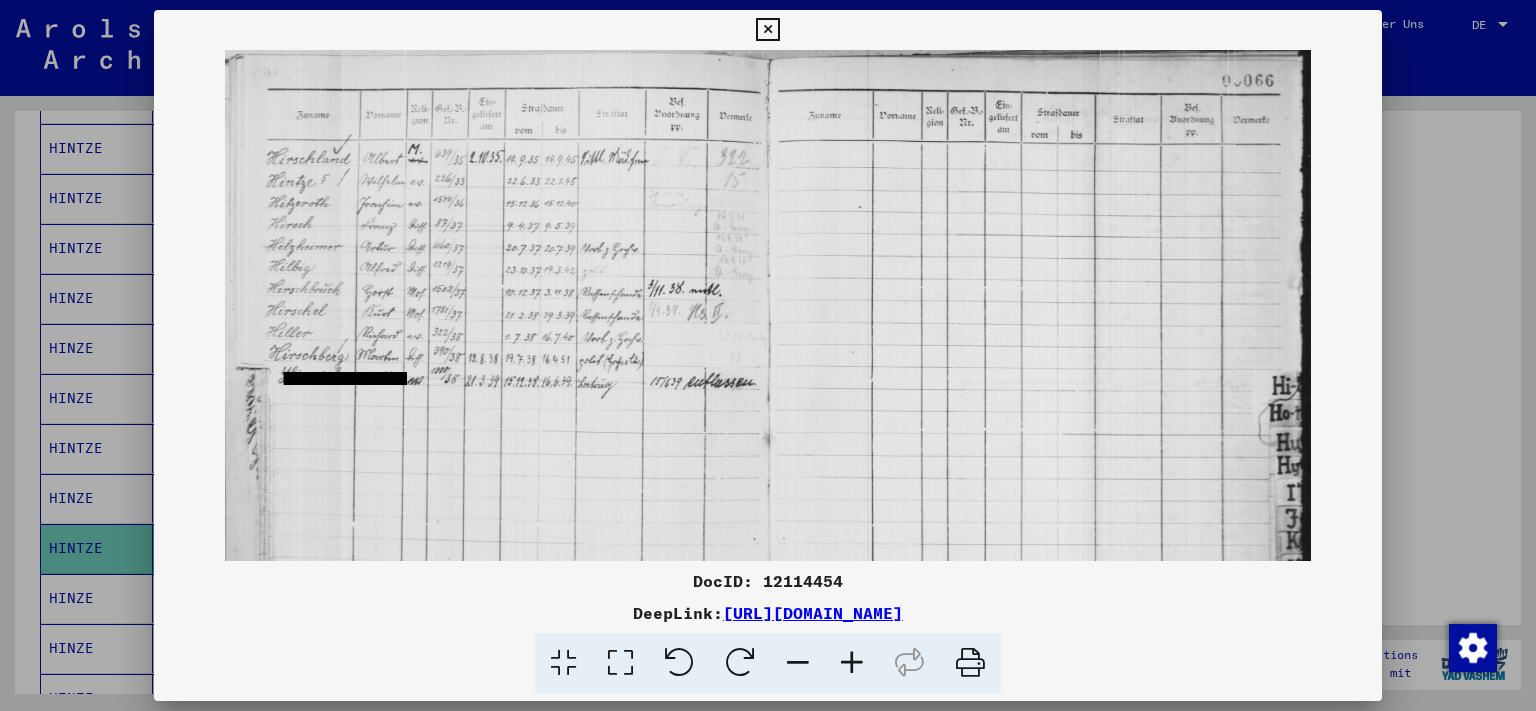 click at bounding box center (852, 663) 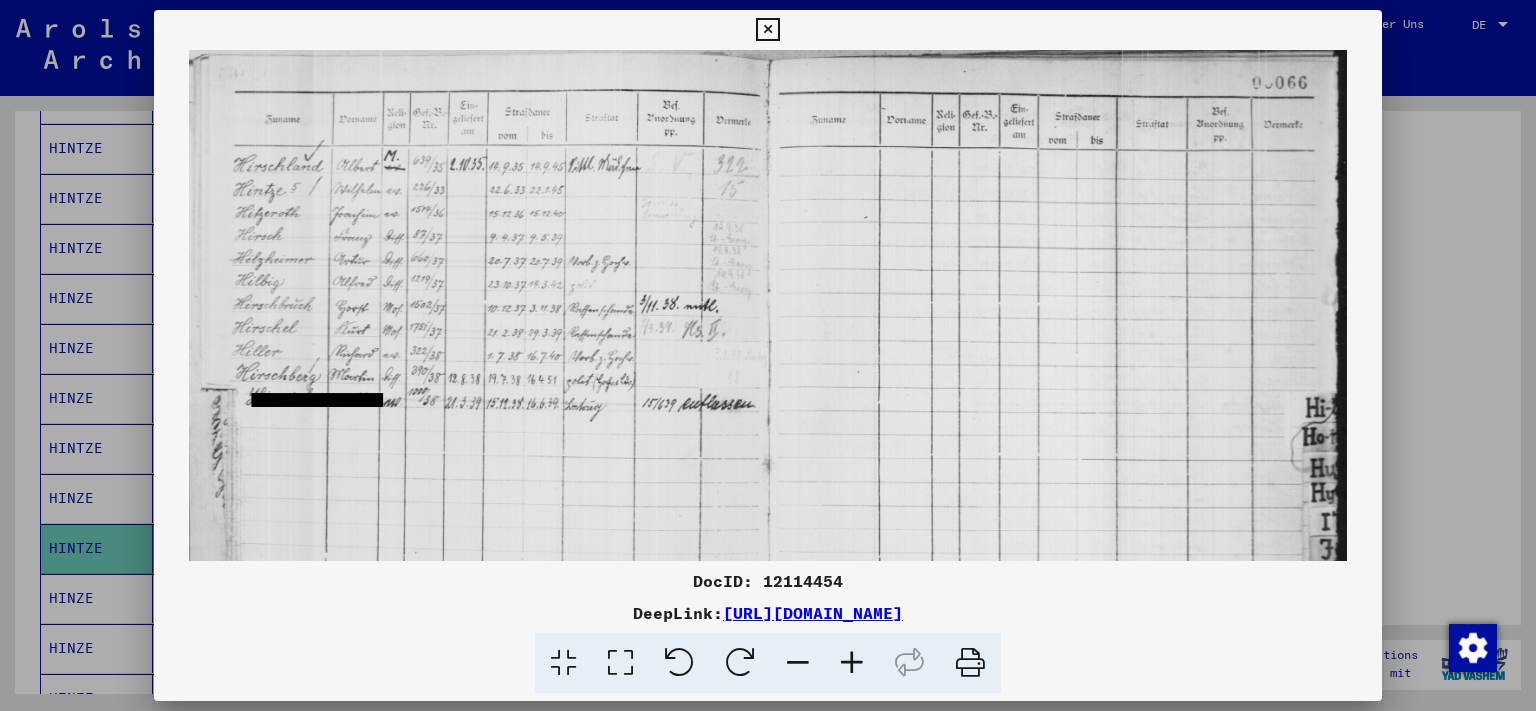 click at bounding box center [852, 663] 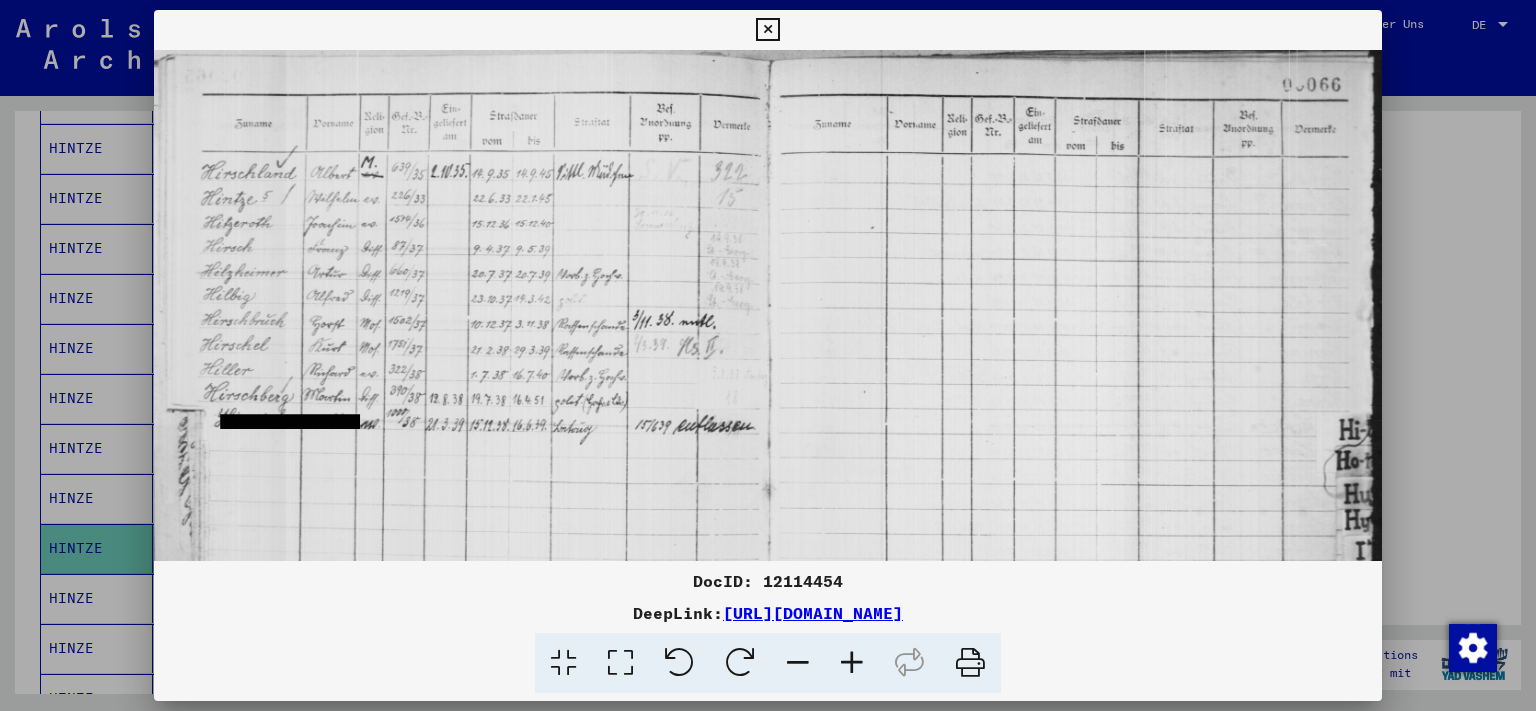click at bounding box center [767, 30] 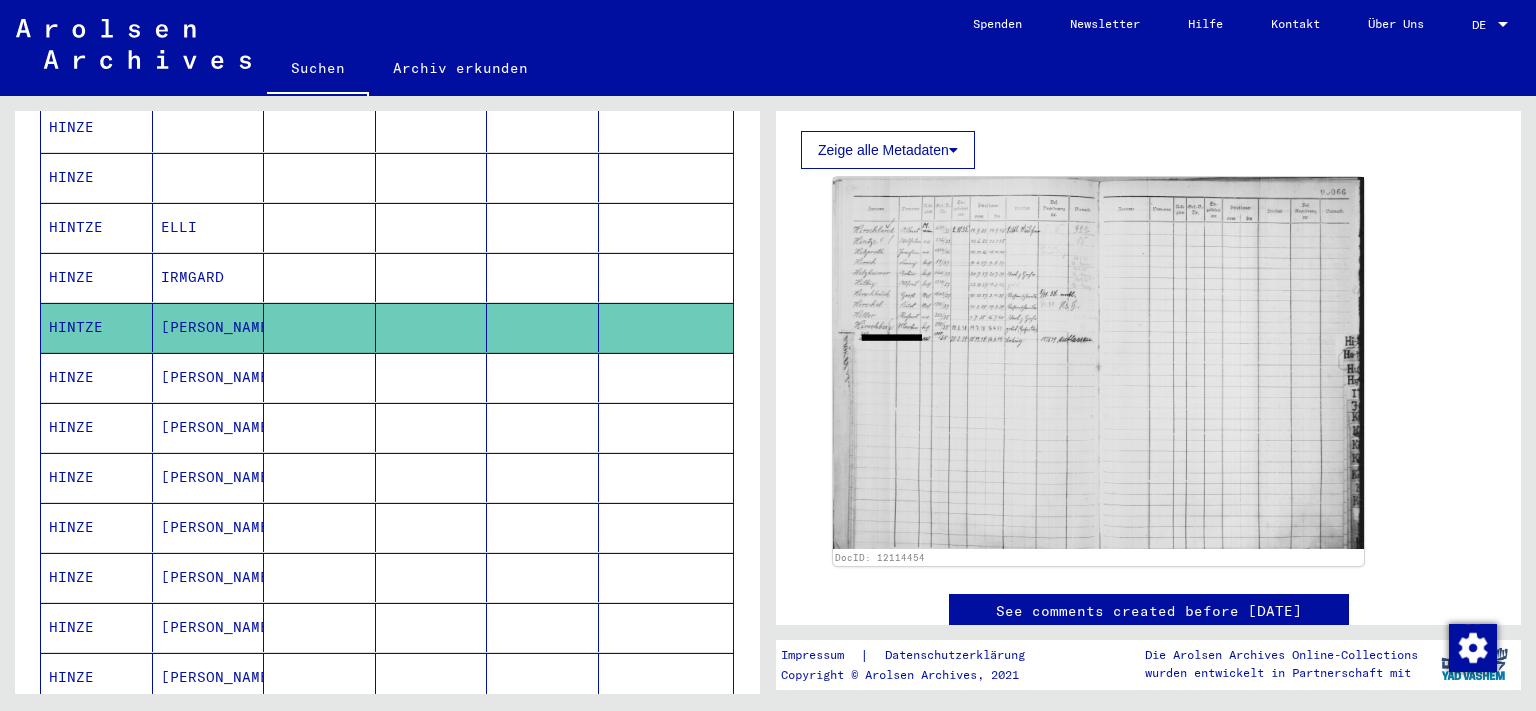 scroll, scrollTop: 883, scrollLeft: 0, axis: vertical 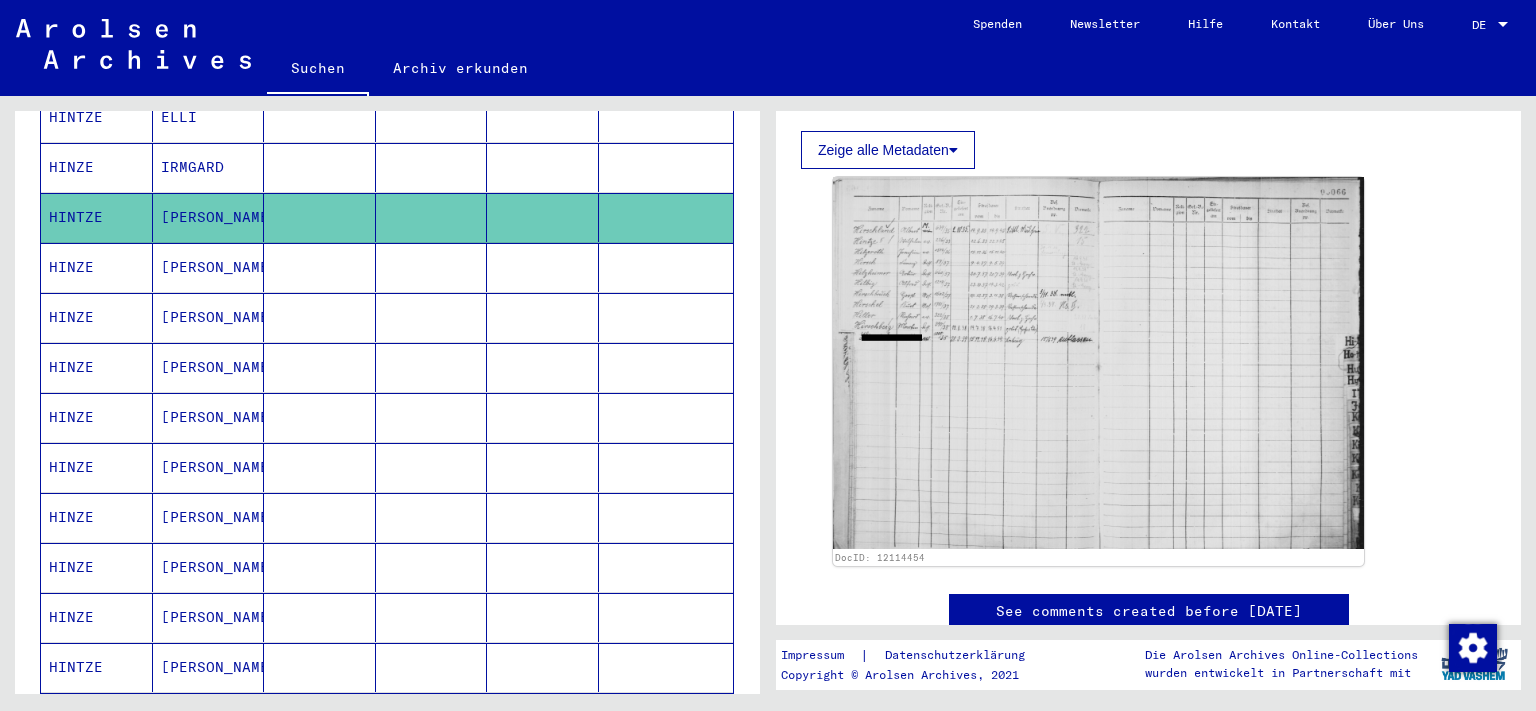 click on "HINZE" at bounding box center (97, 467) 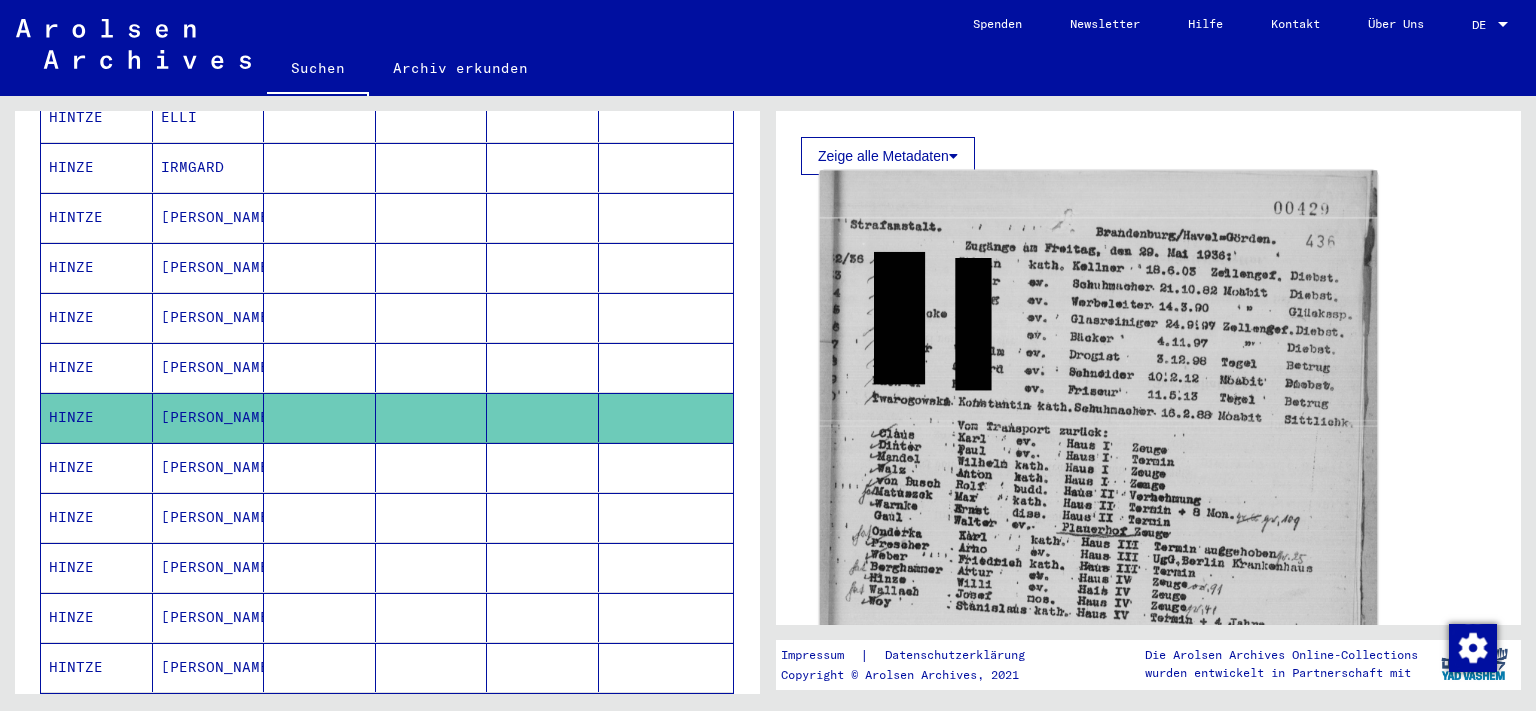 scroll, scrollTop: 552, scrollLeft: 0, axis: vertical 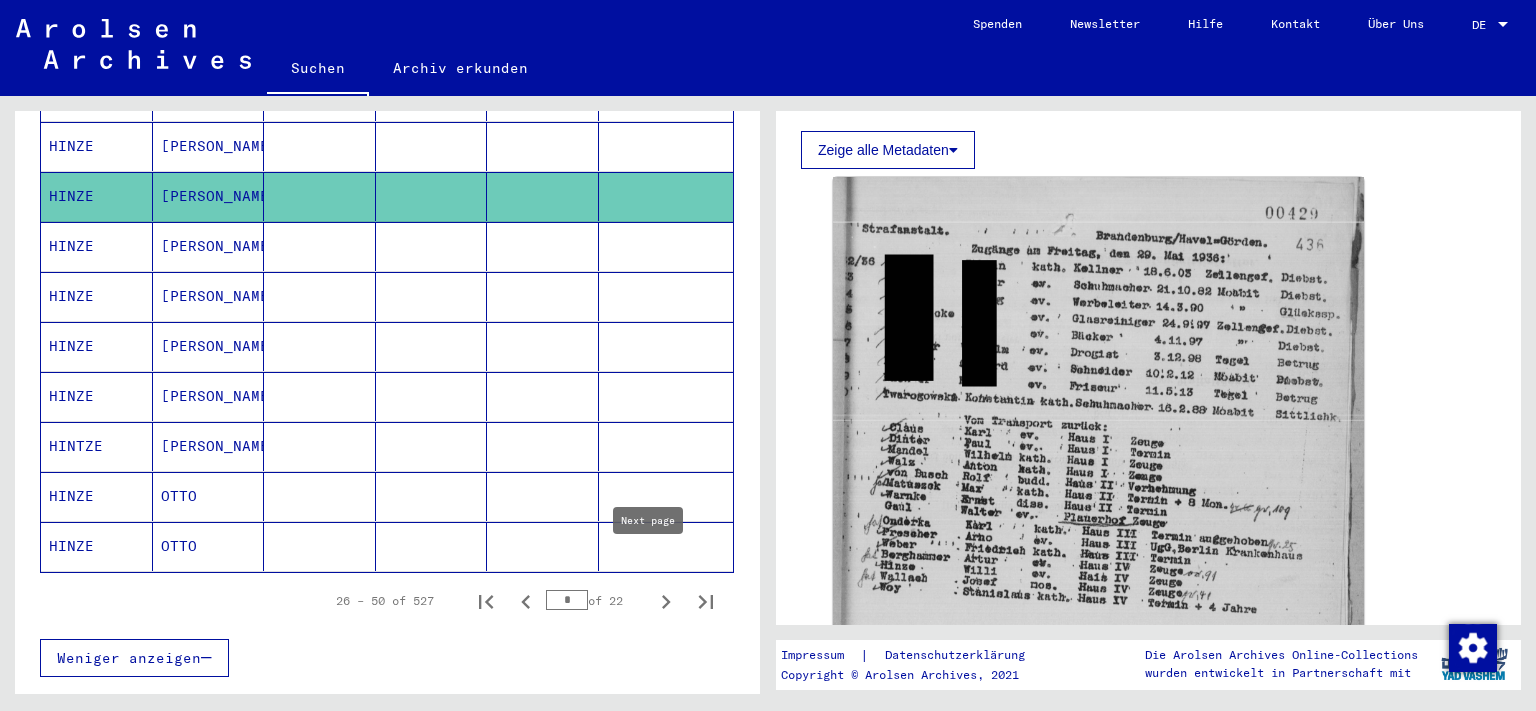 click 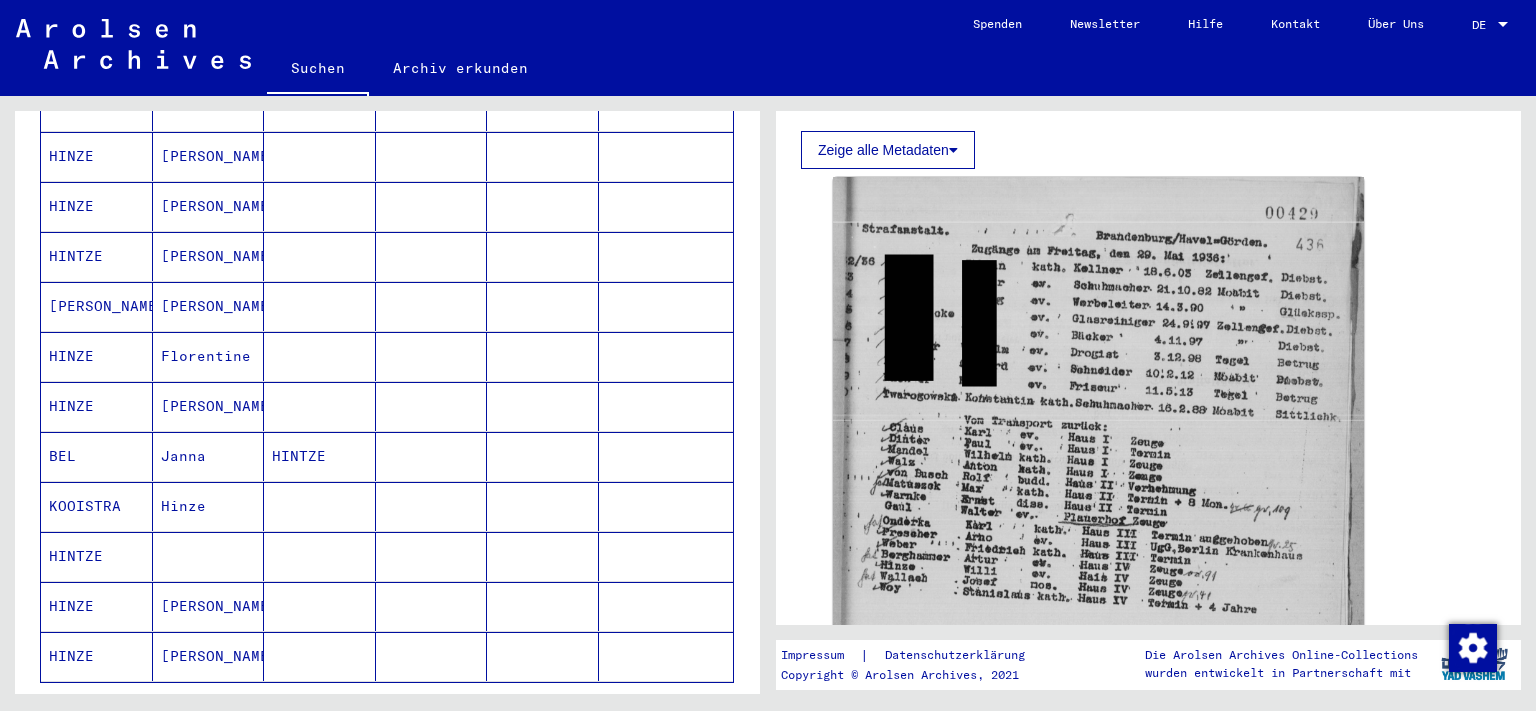 scroll, scrollTop: 1104, scrollLeft: 0, axis: vertical 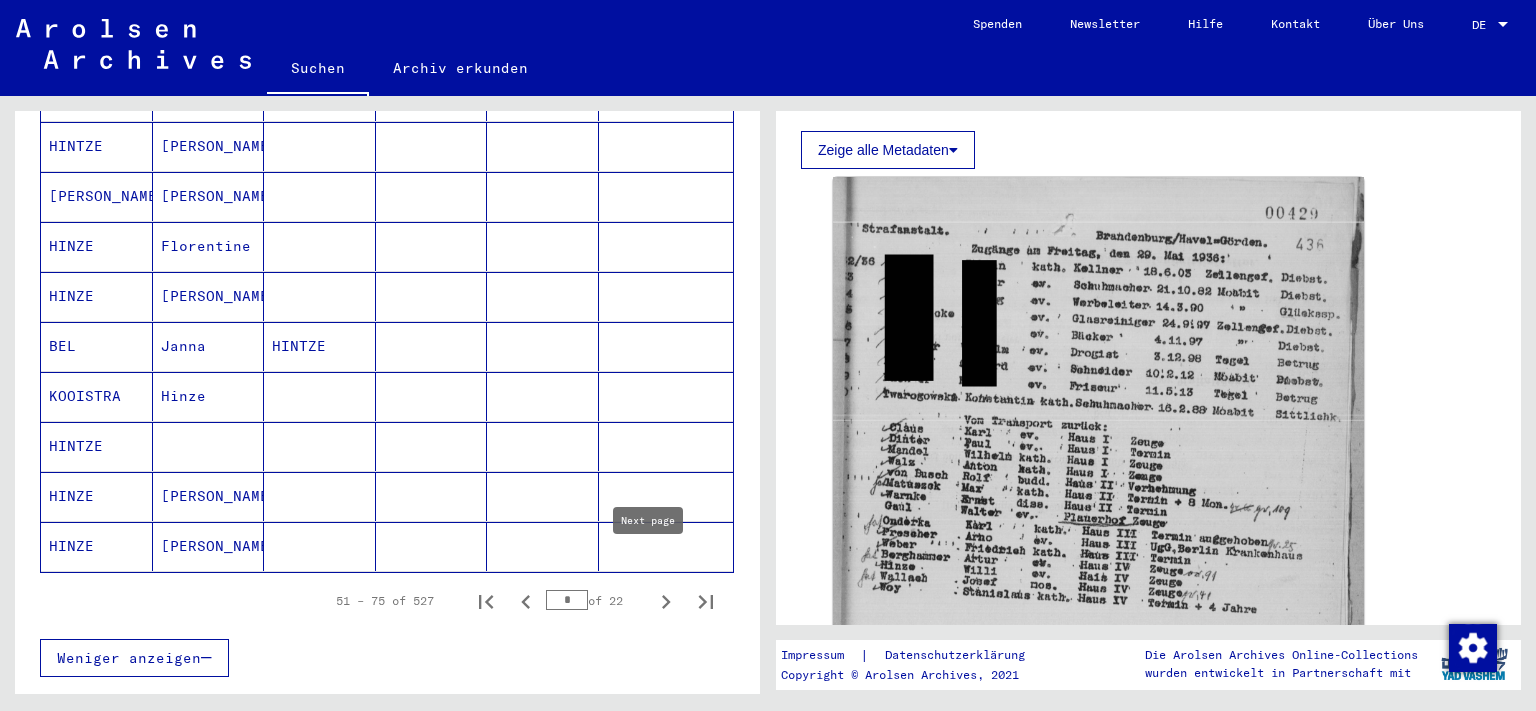 click 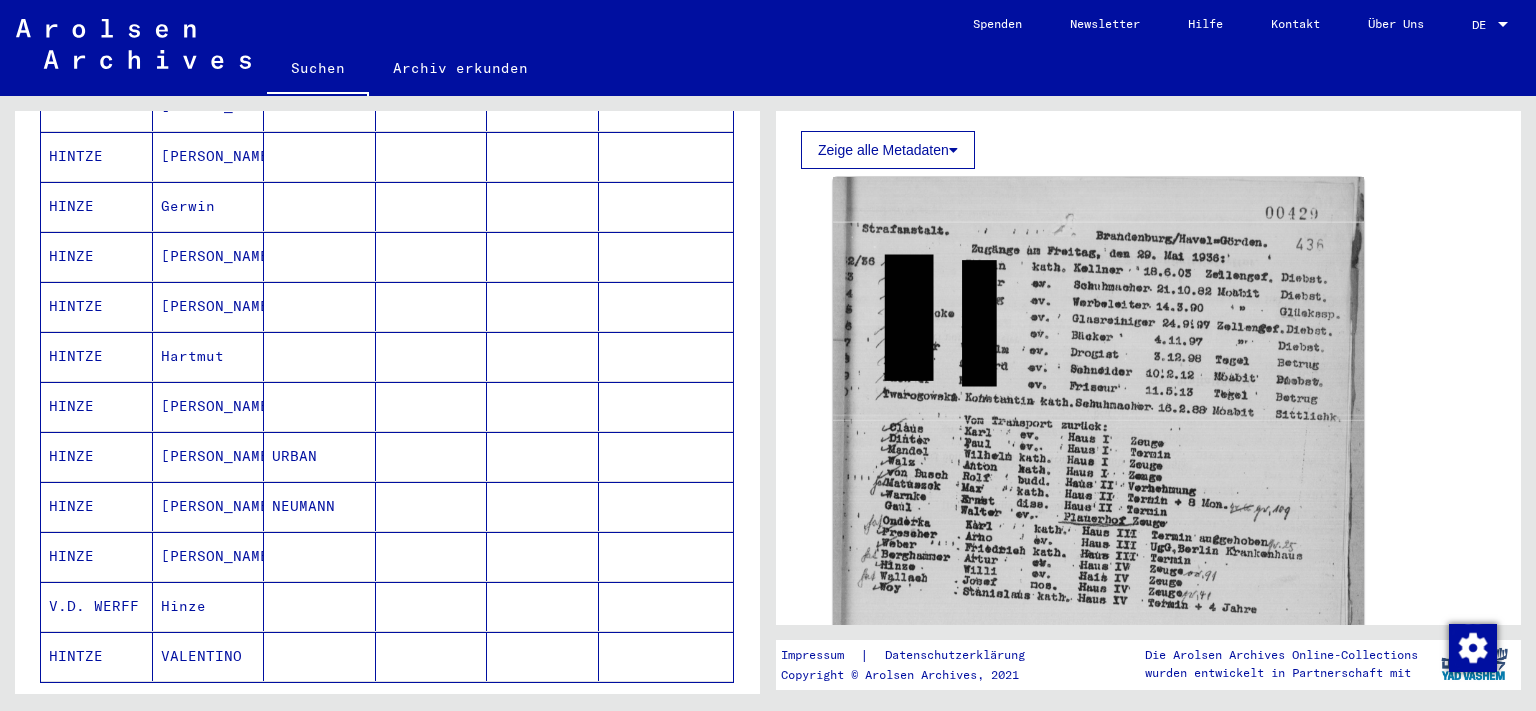 scroll, scrollTop: 1104, scrollLeft: 0, axis: vertical 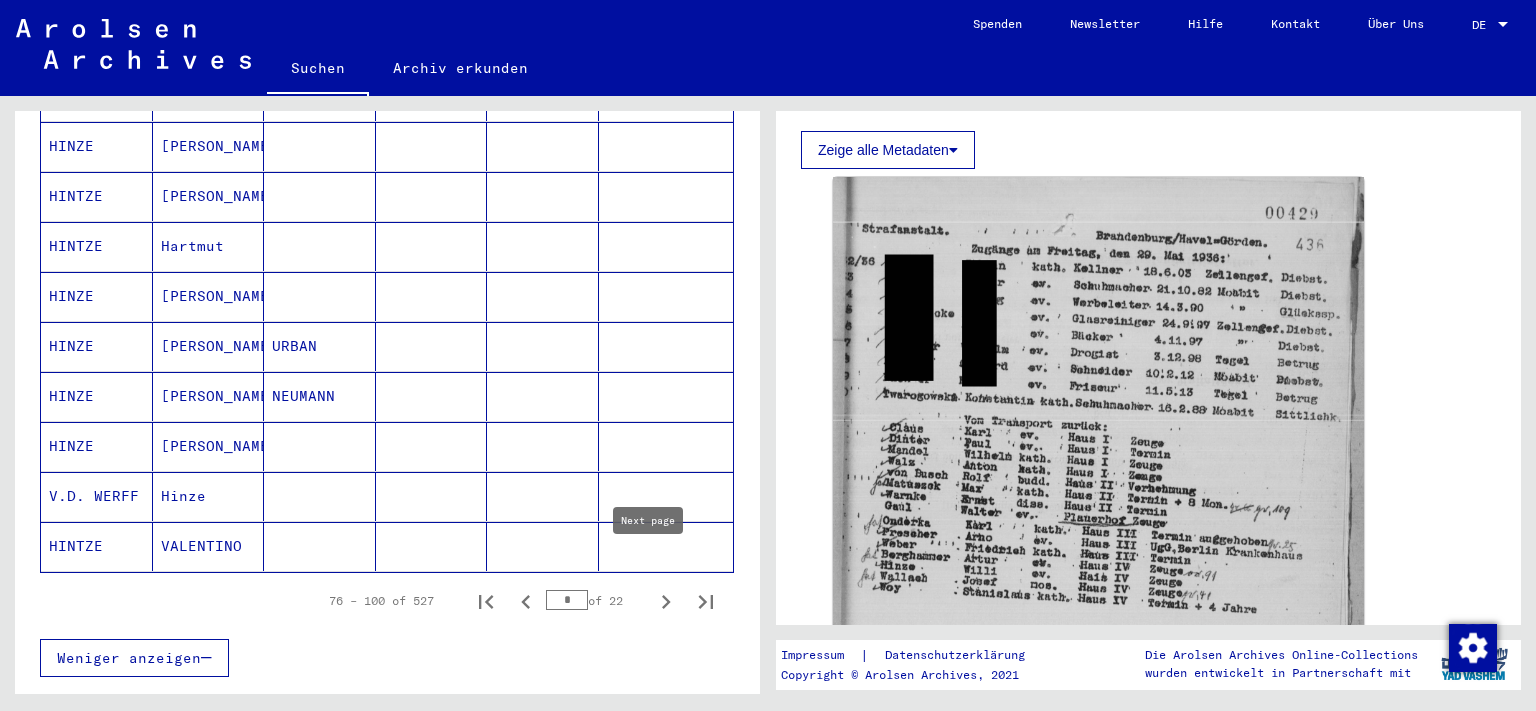 click 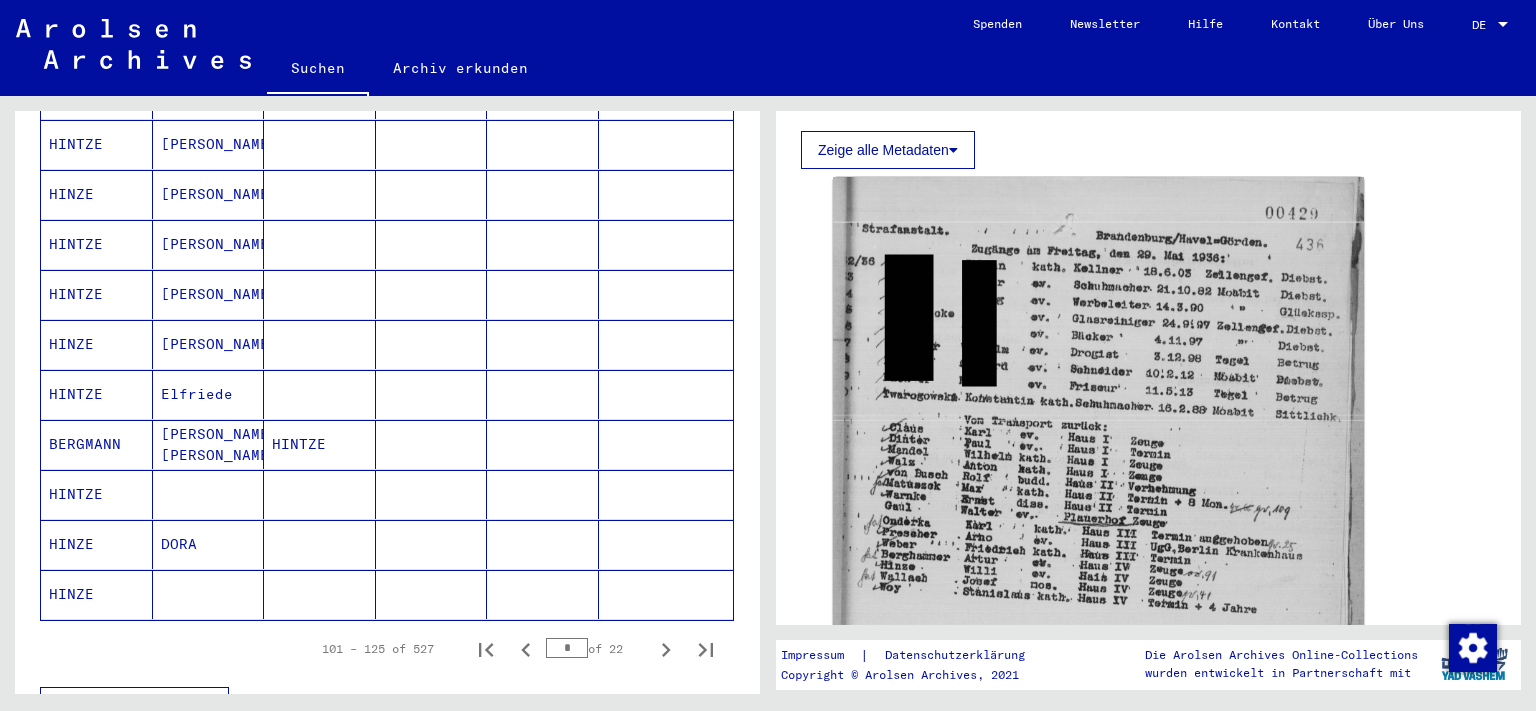 scroll, scrollTop: 1104, scrollLeft: 0, axis: vertical 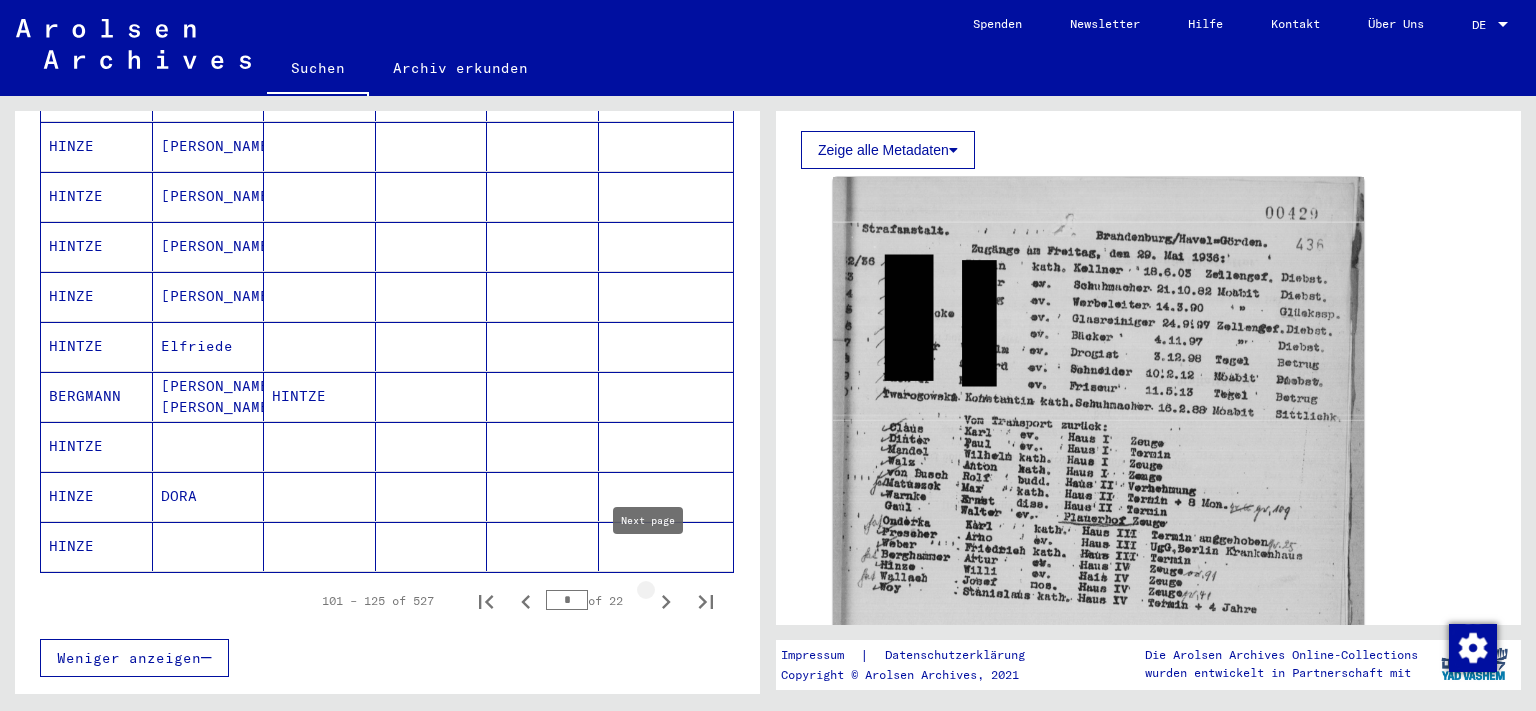click 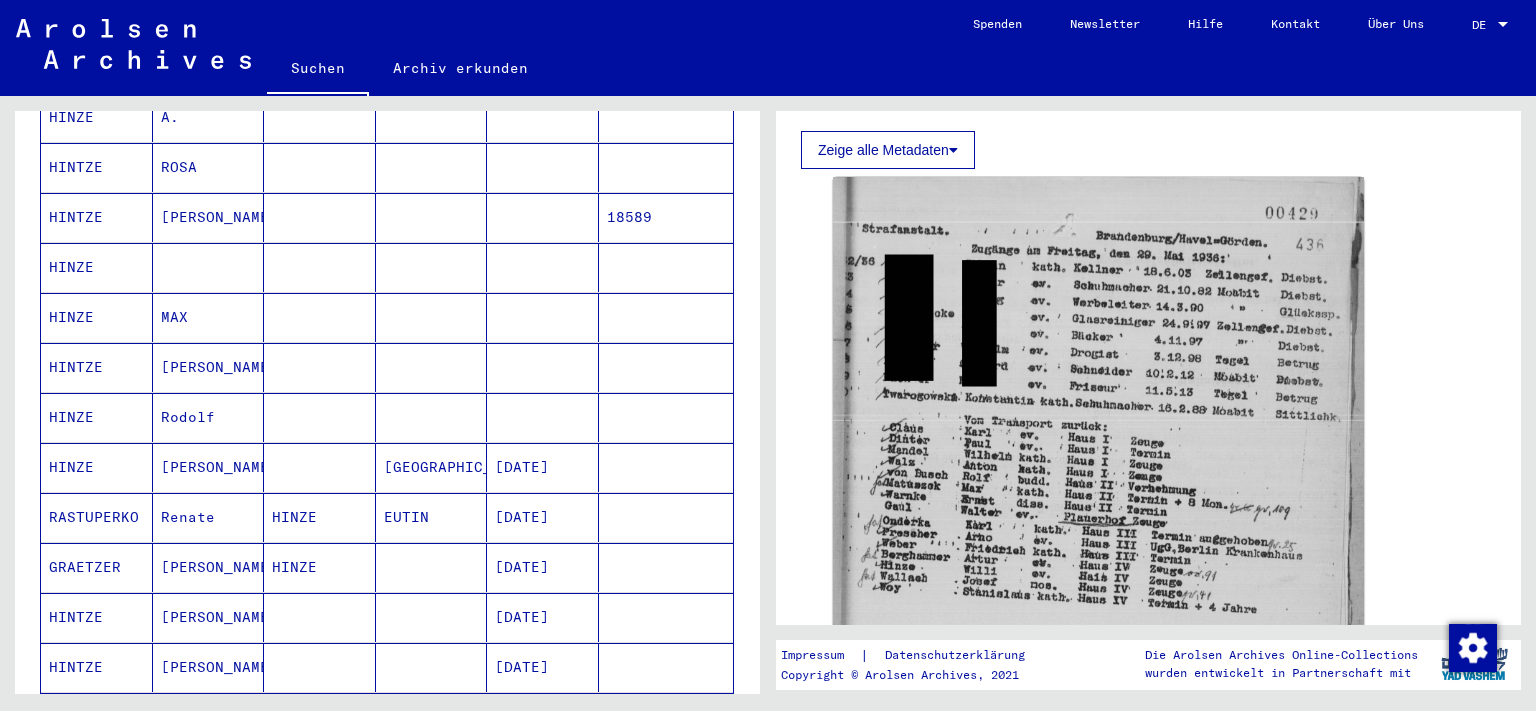 scroll, scrollTop: 994, scrollLeft: 0, axis: vertical 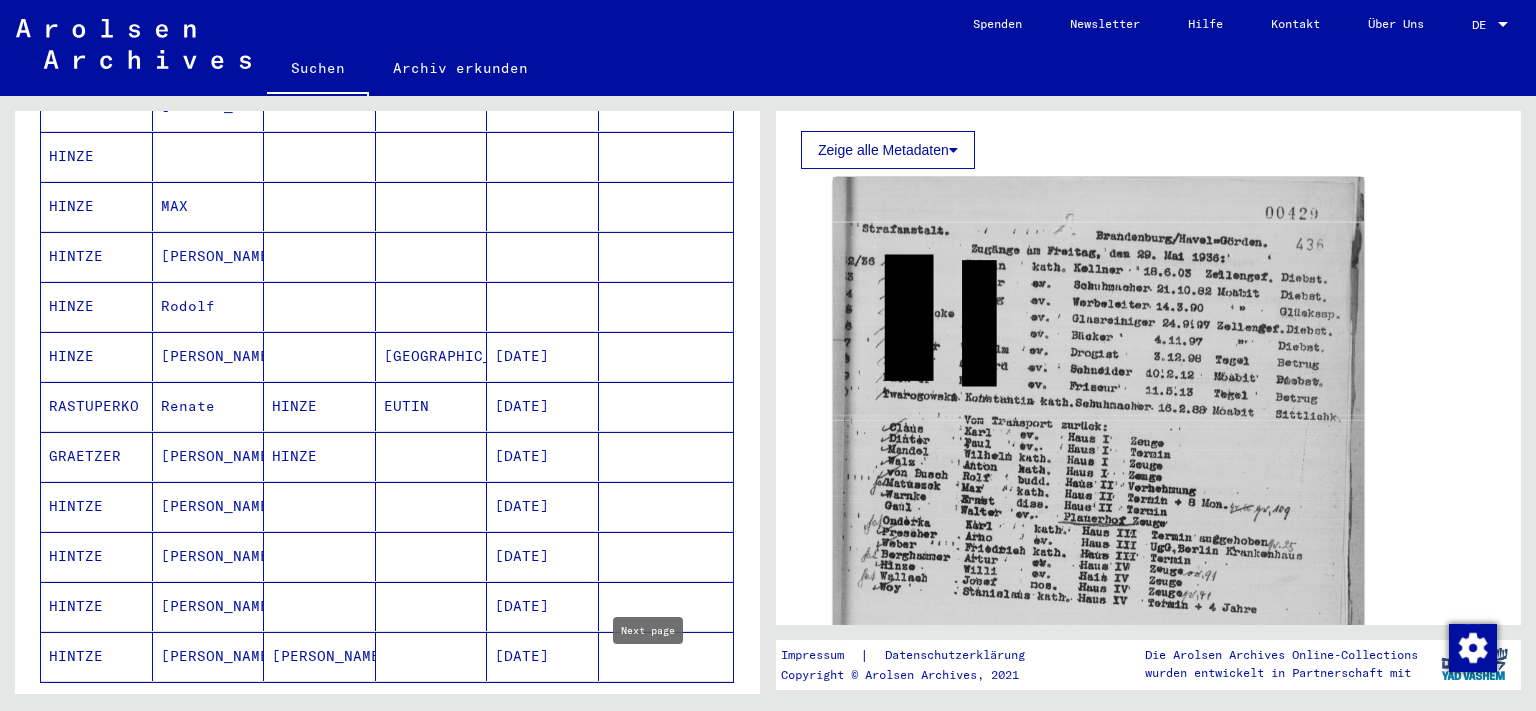 click 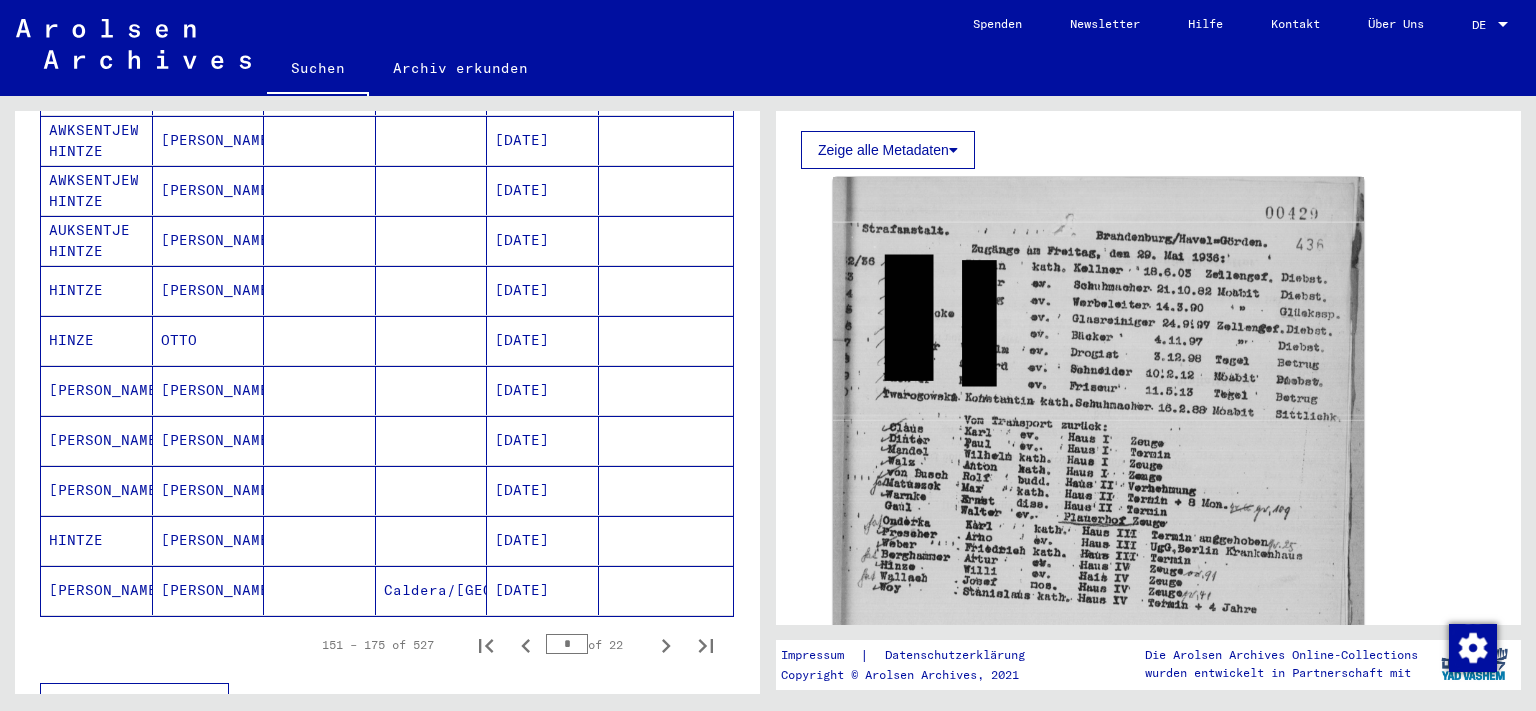 scroll, scrollTop: 1104, scrollLeft: 0, axis: vertical 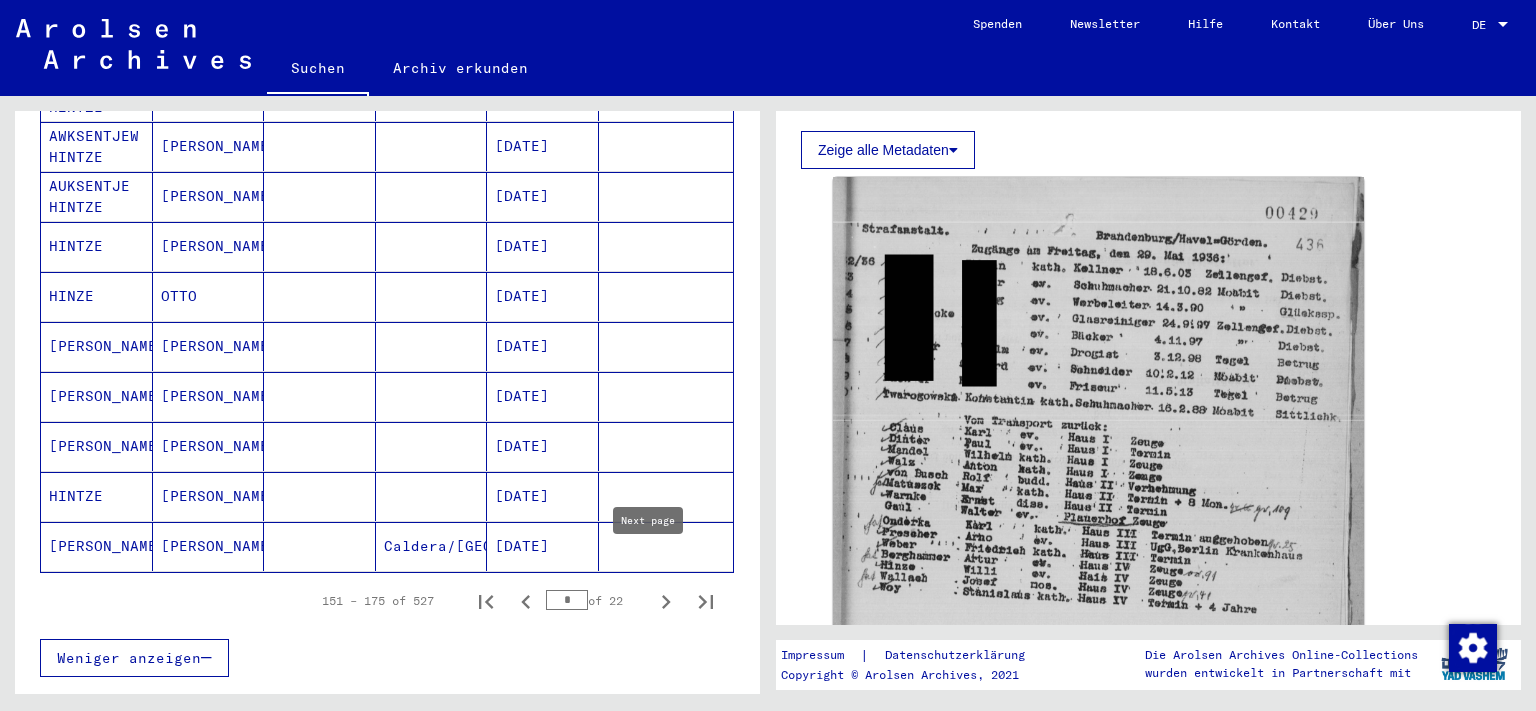 click 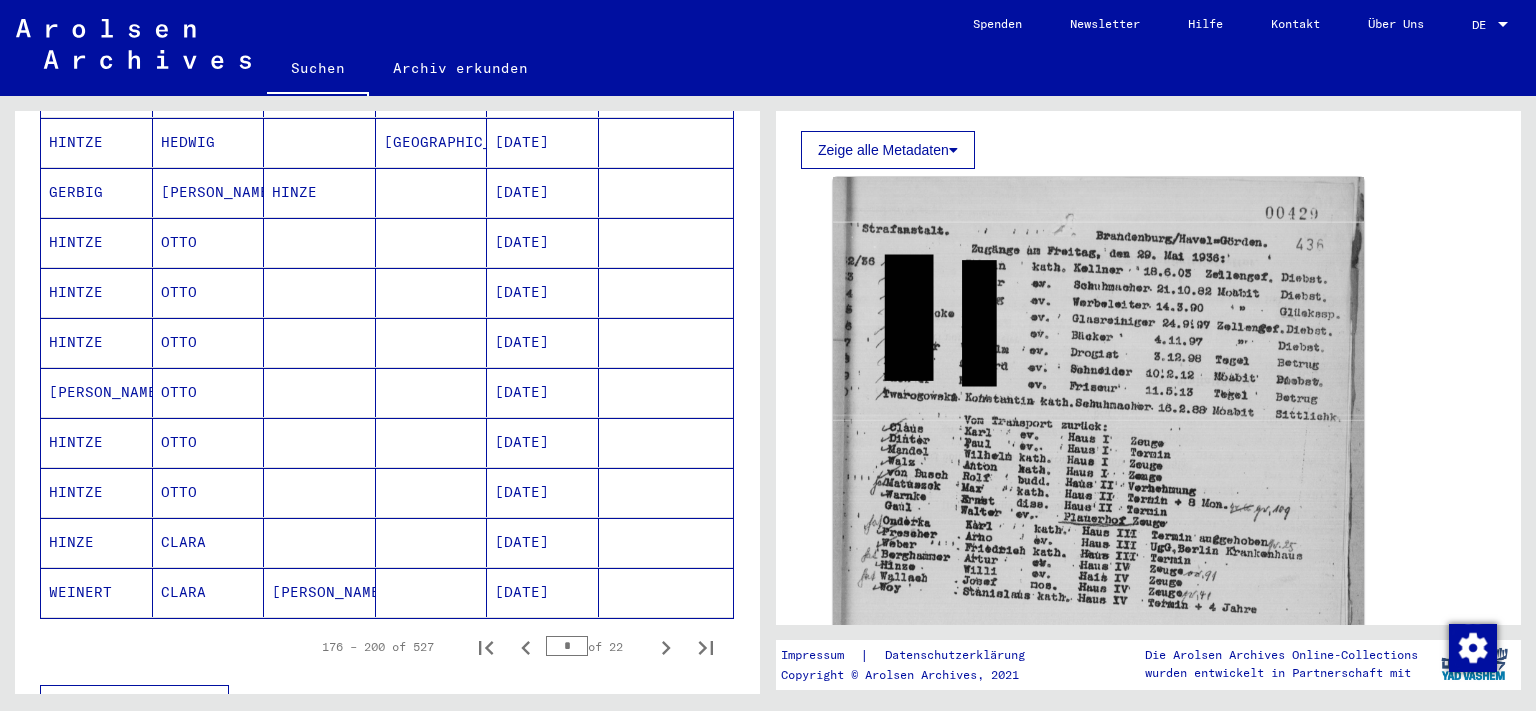scroll, scrollTop: 1104, scrollLeft: 0, axis: vertical 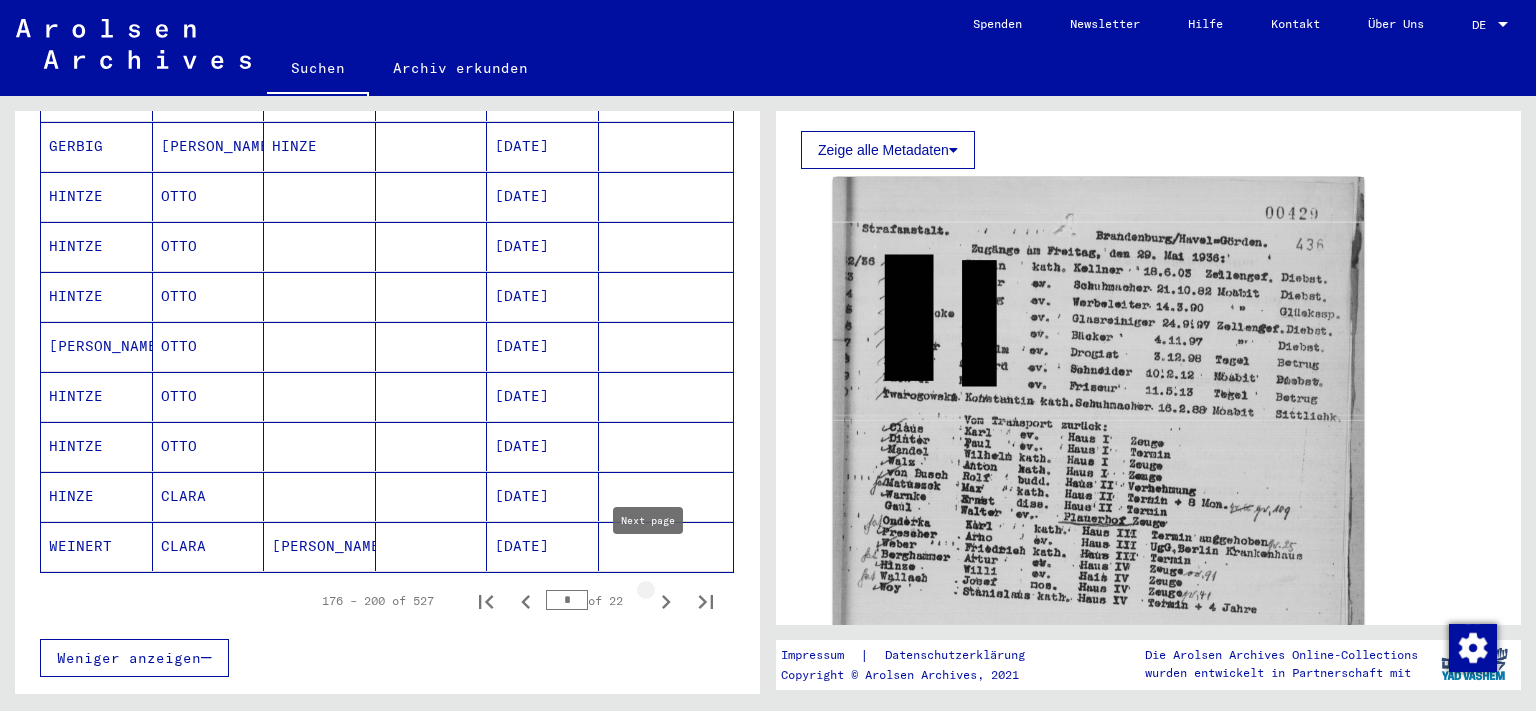 click 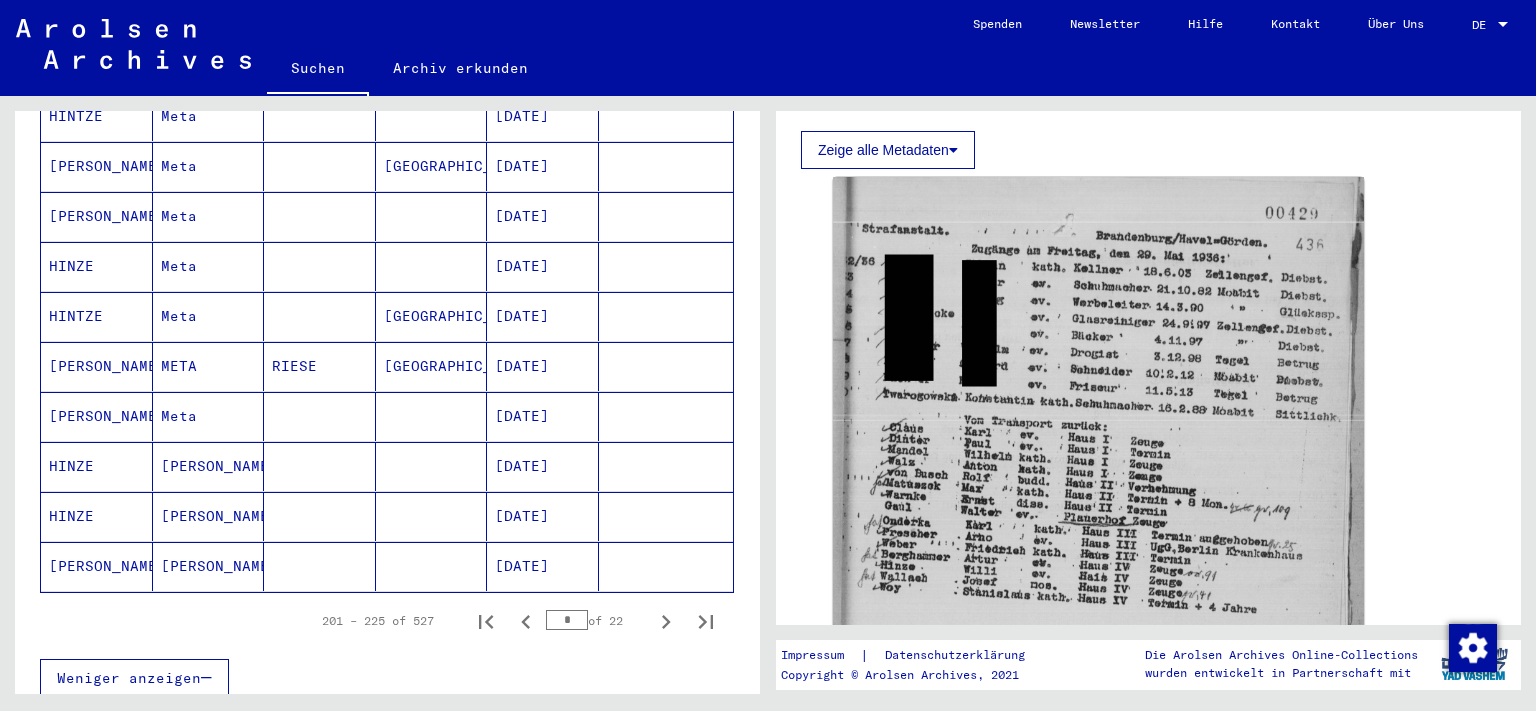 scroll, scrollTop: 1104, scrollLeft: 0, axis: vertical 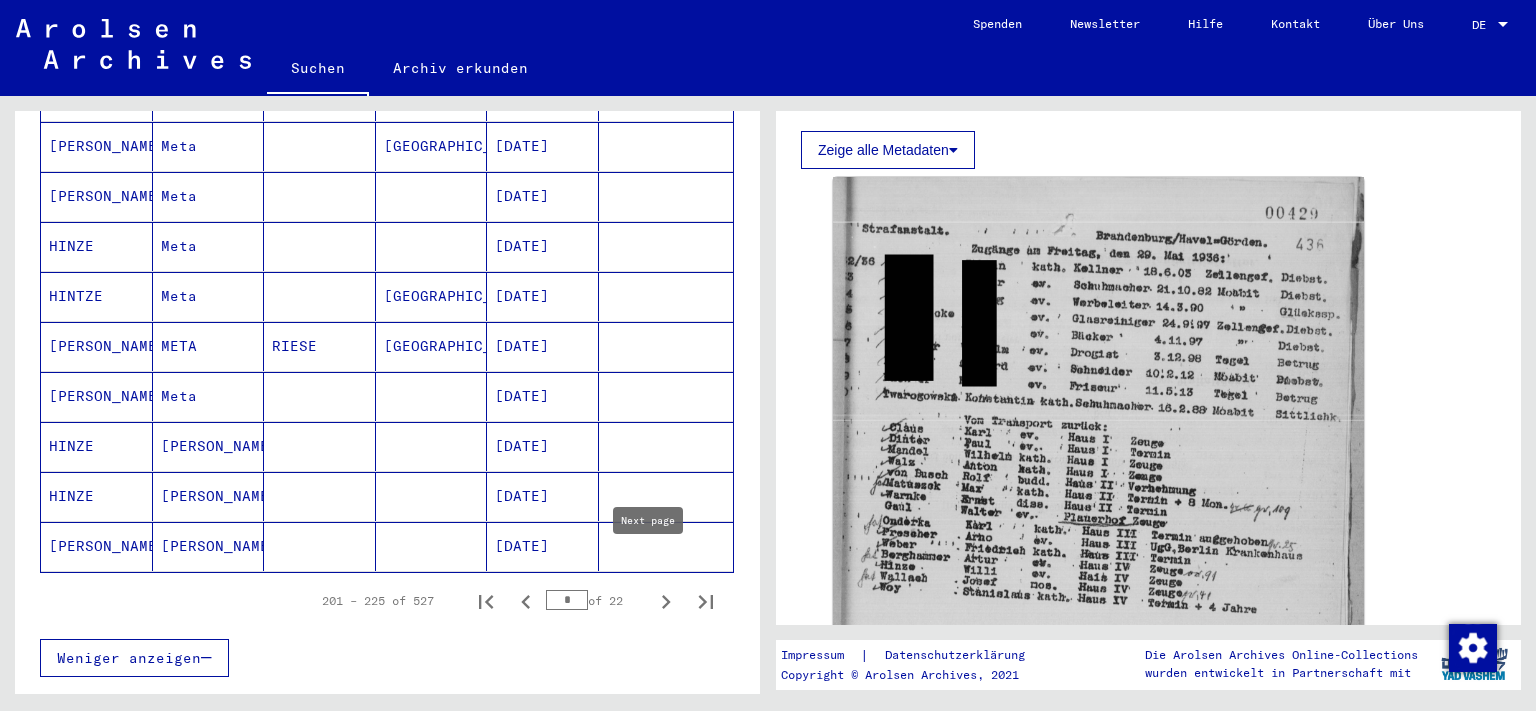 click 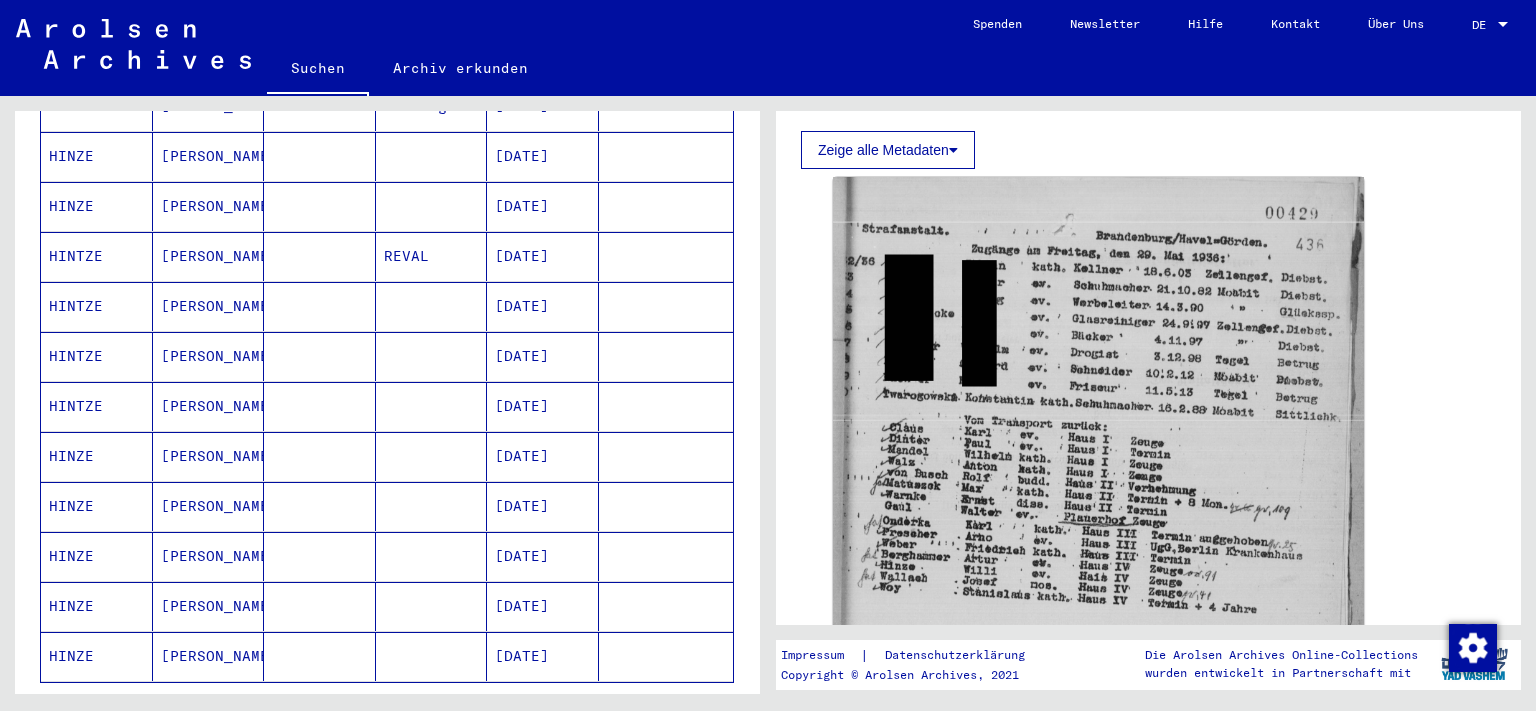 scroll, scrollTop: 1104, scrollLeft: 0, axis: vertical 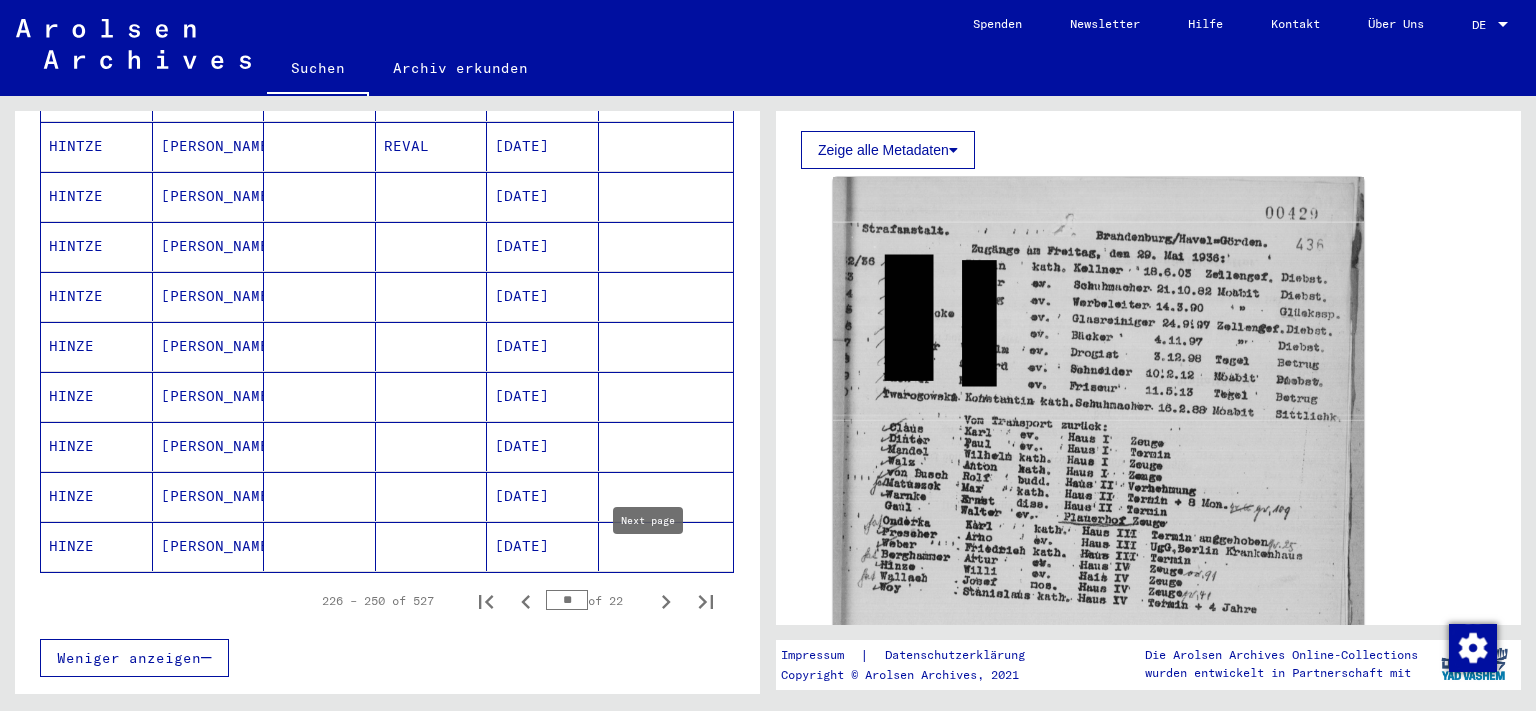 click 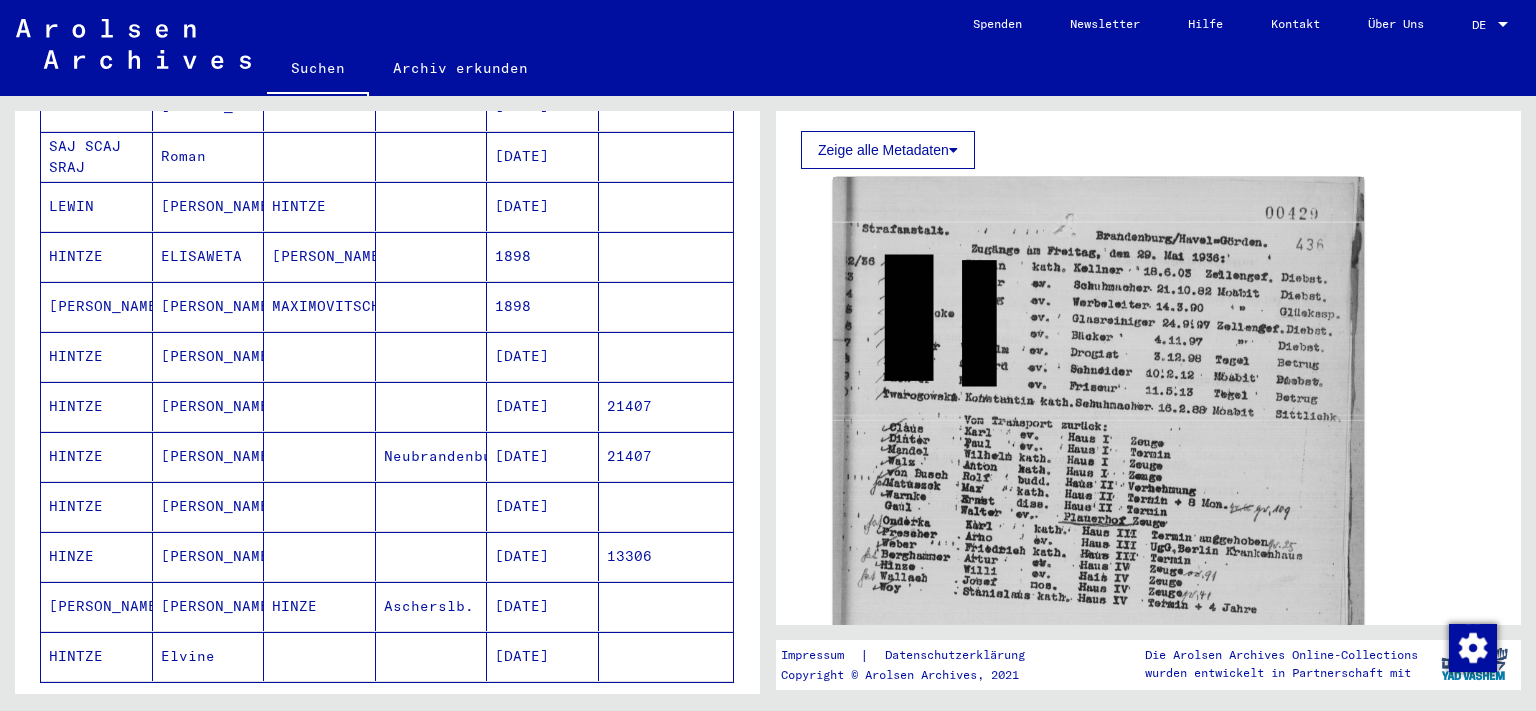 scroll, scrollTop: 1104, scrollLeft: 0, axis: vertical 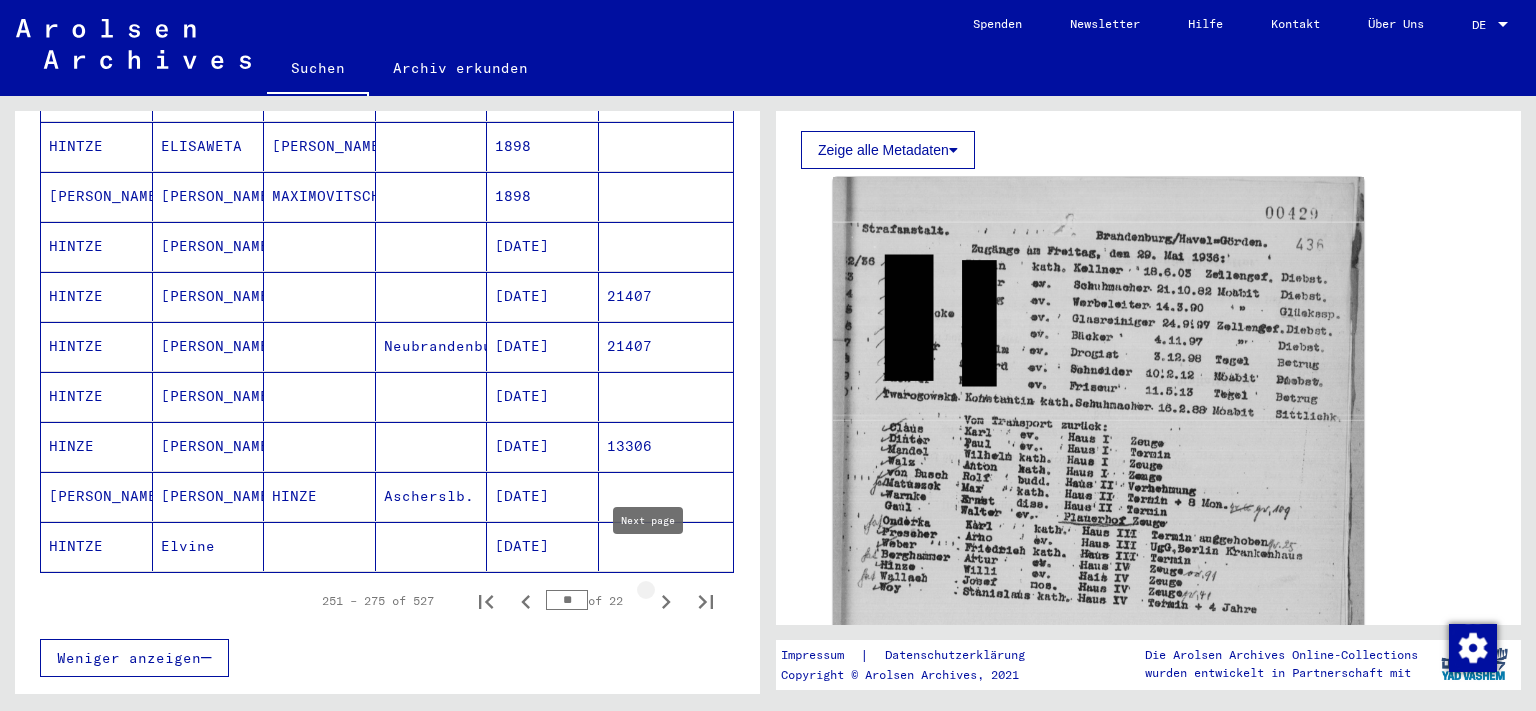 click 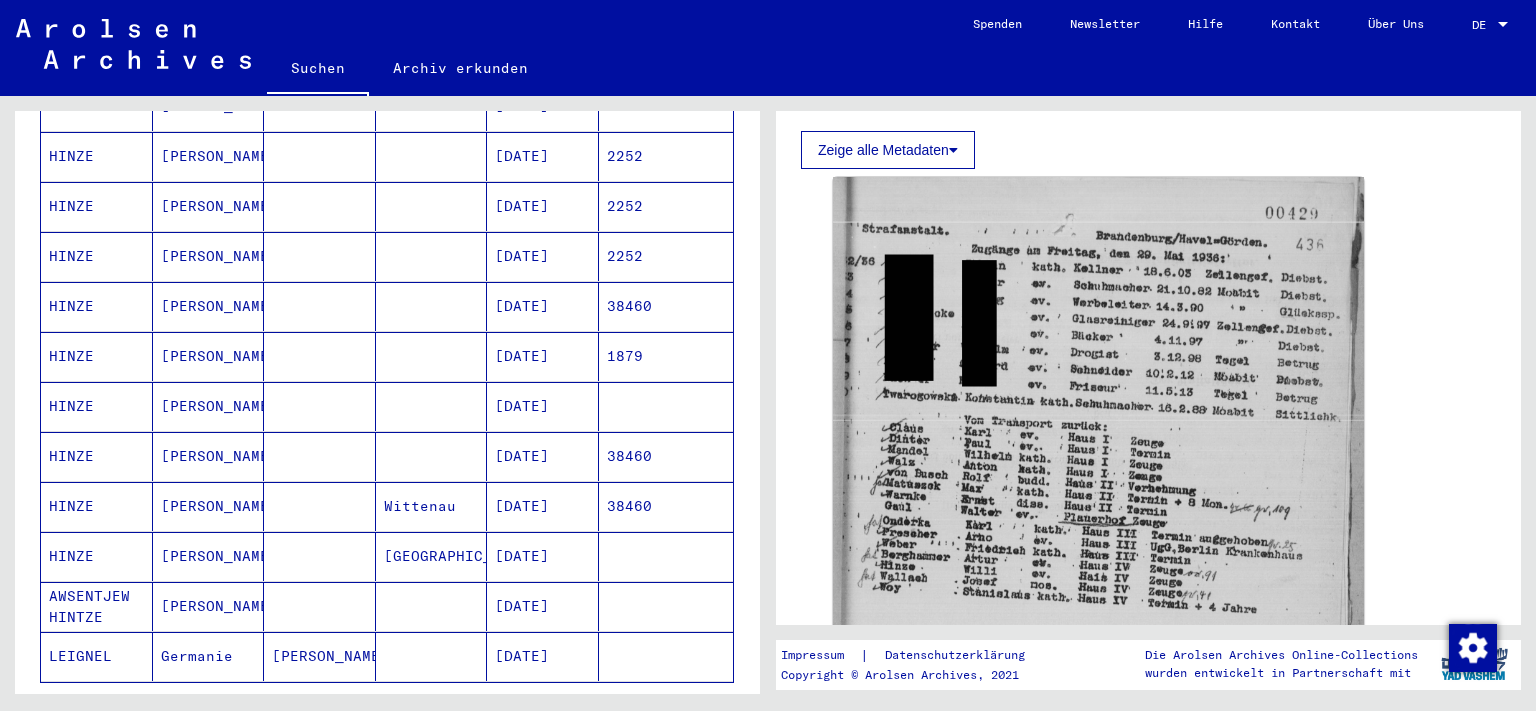 scroll, scrollTop: 1104, scrollLeft: 0, axis: vertical 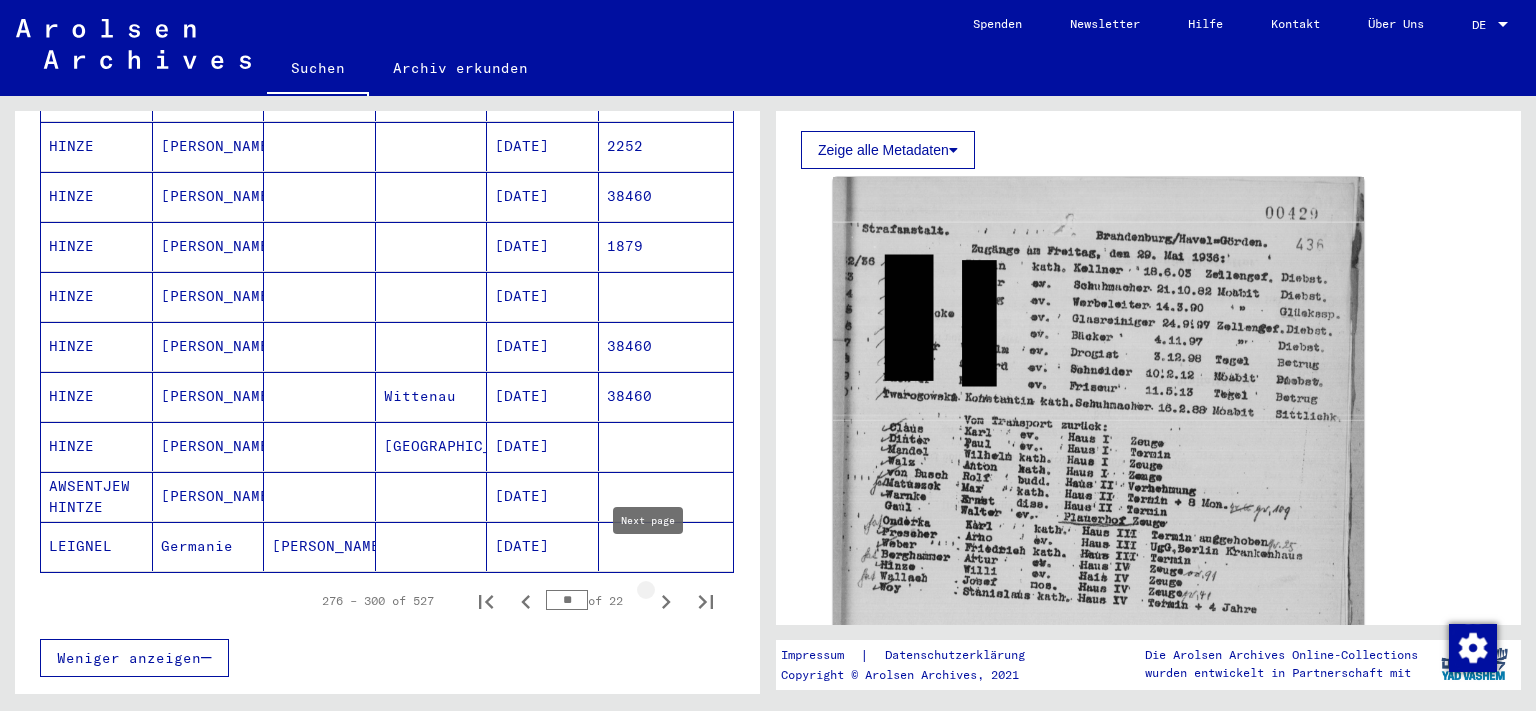 click 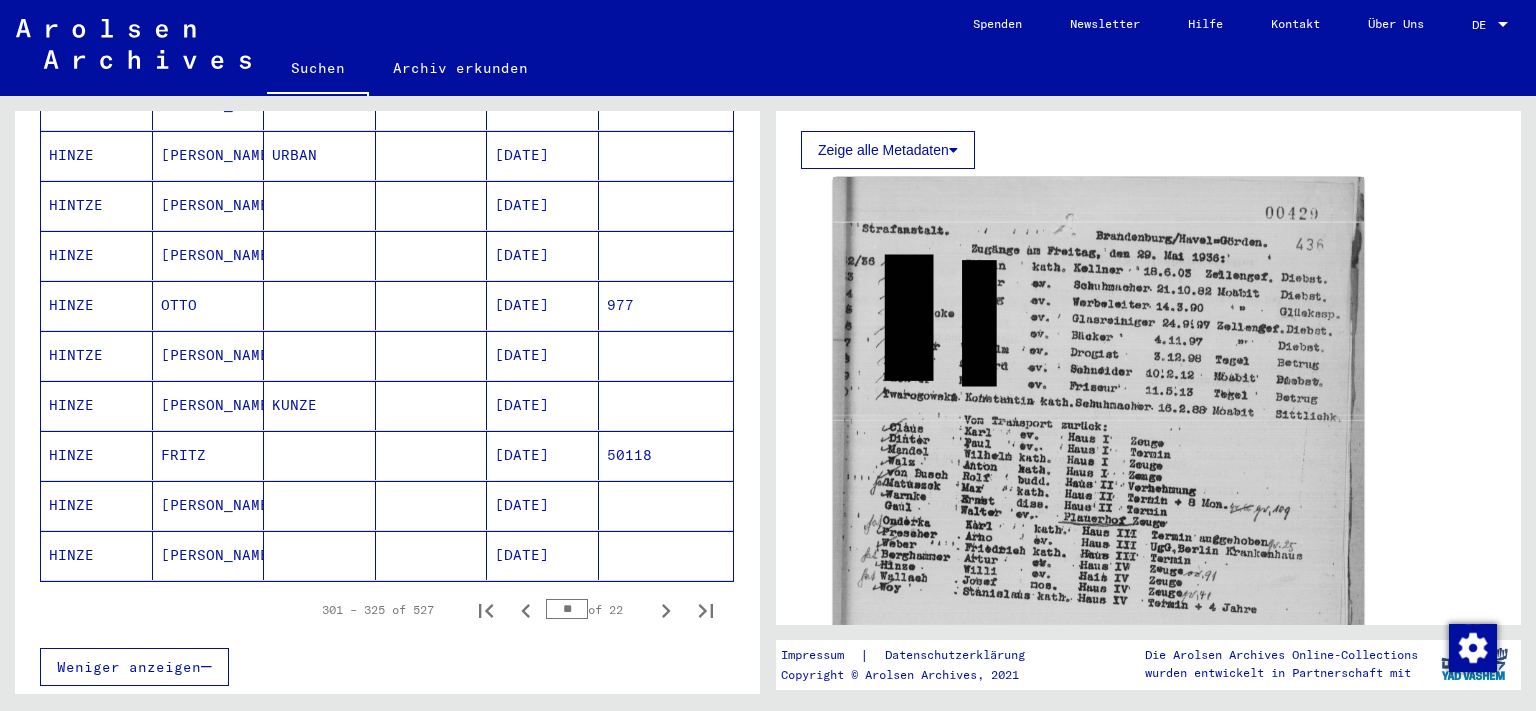 scroll, scrollTop: 1104, scrollLeft: 0, axis: vertical 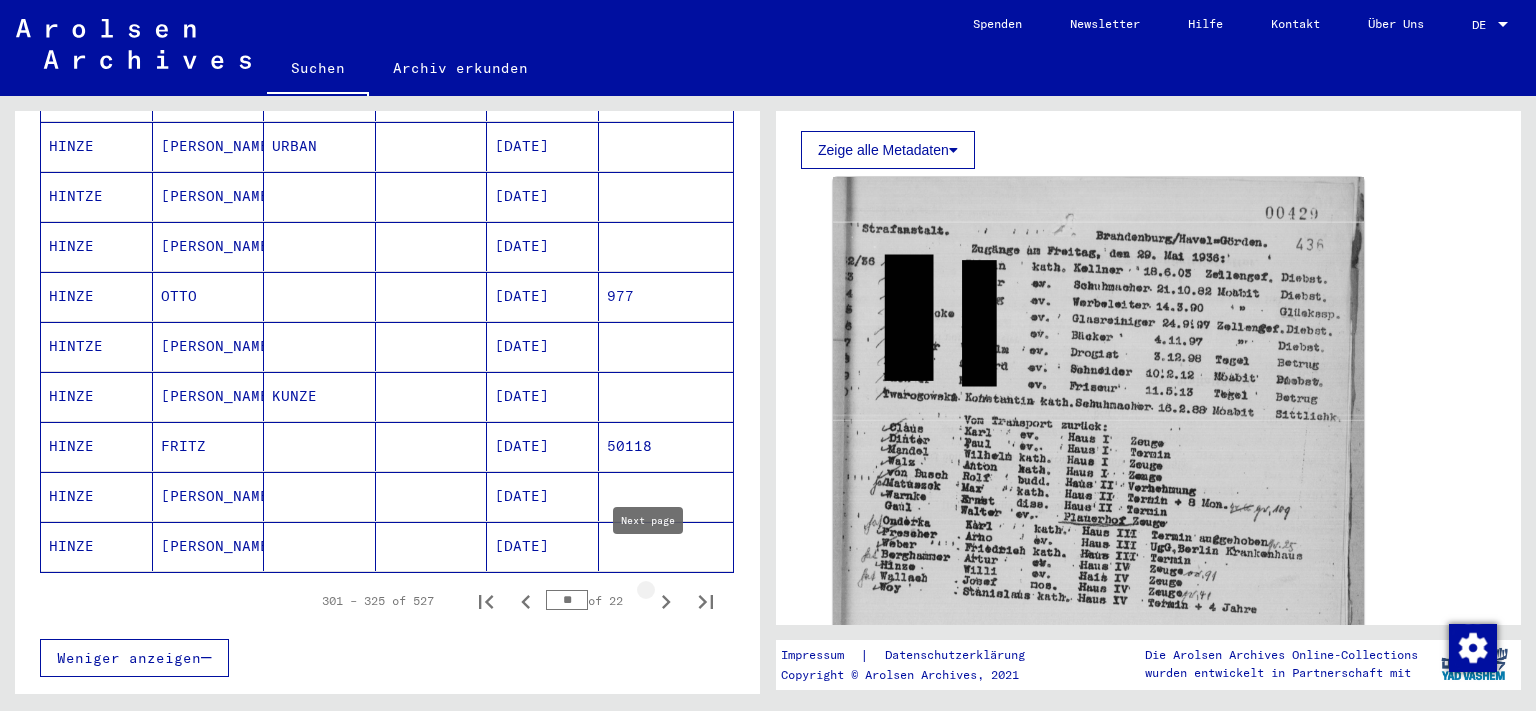 click 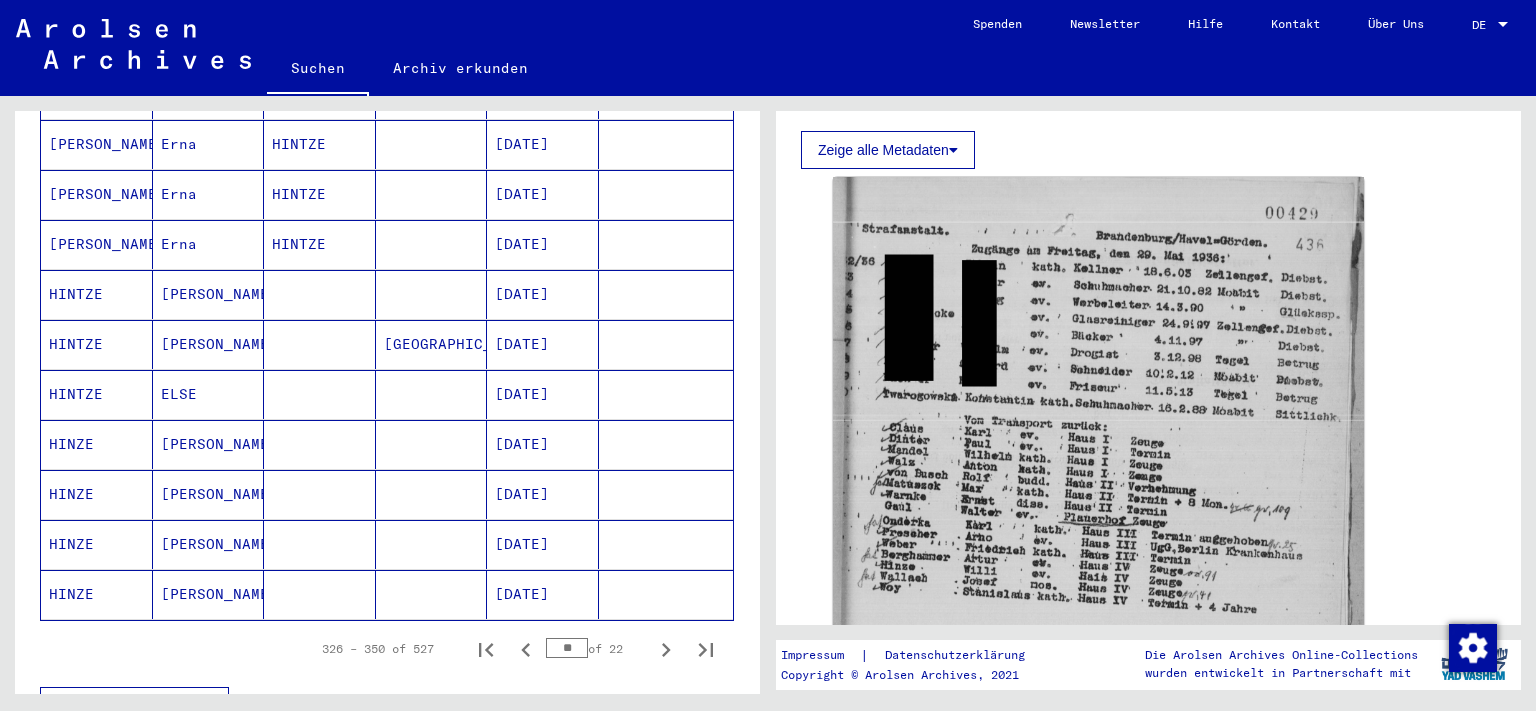 scroll, scrollTop: 1104, scrollLeft: 0, axis: vertical 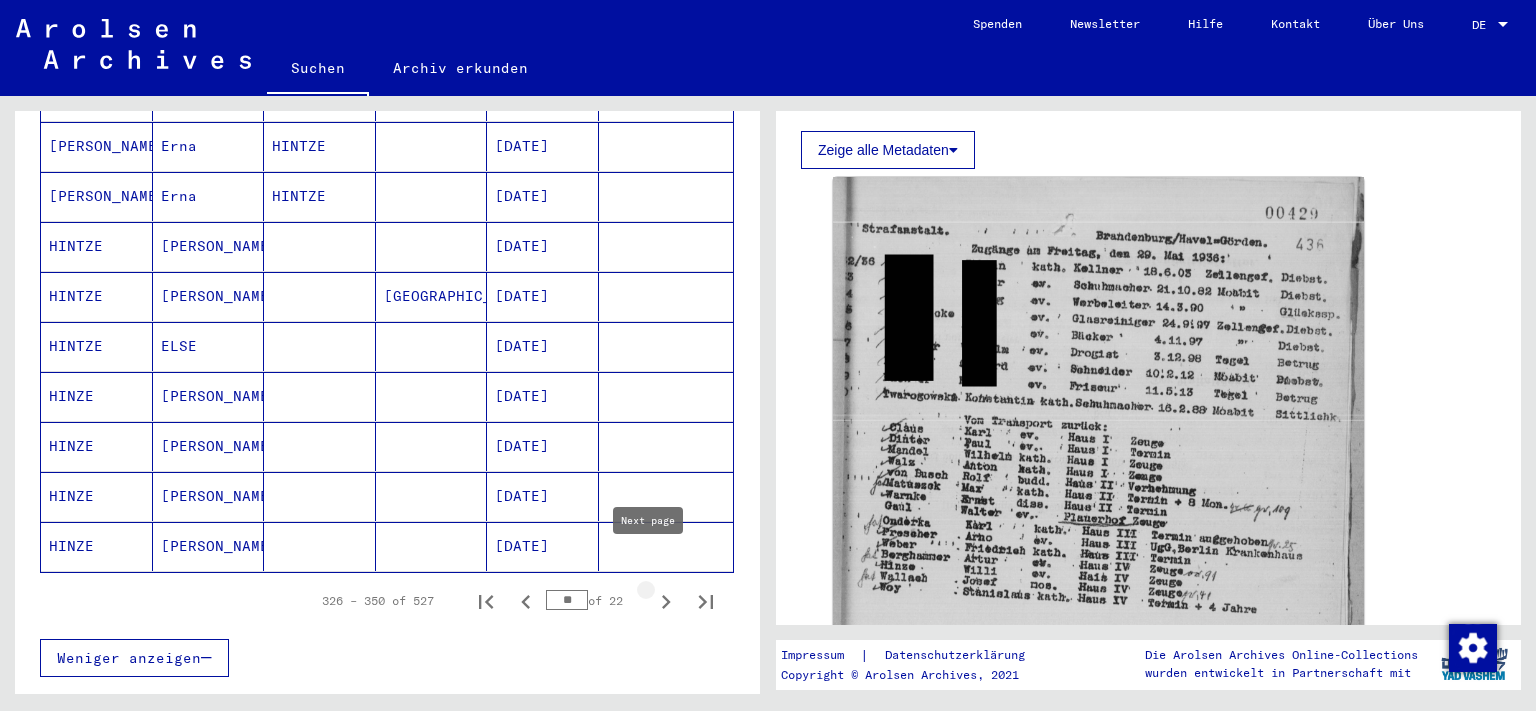 click 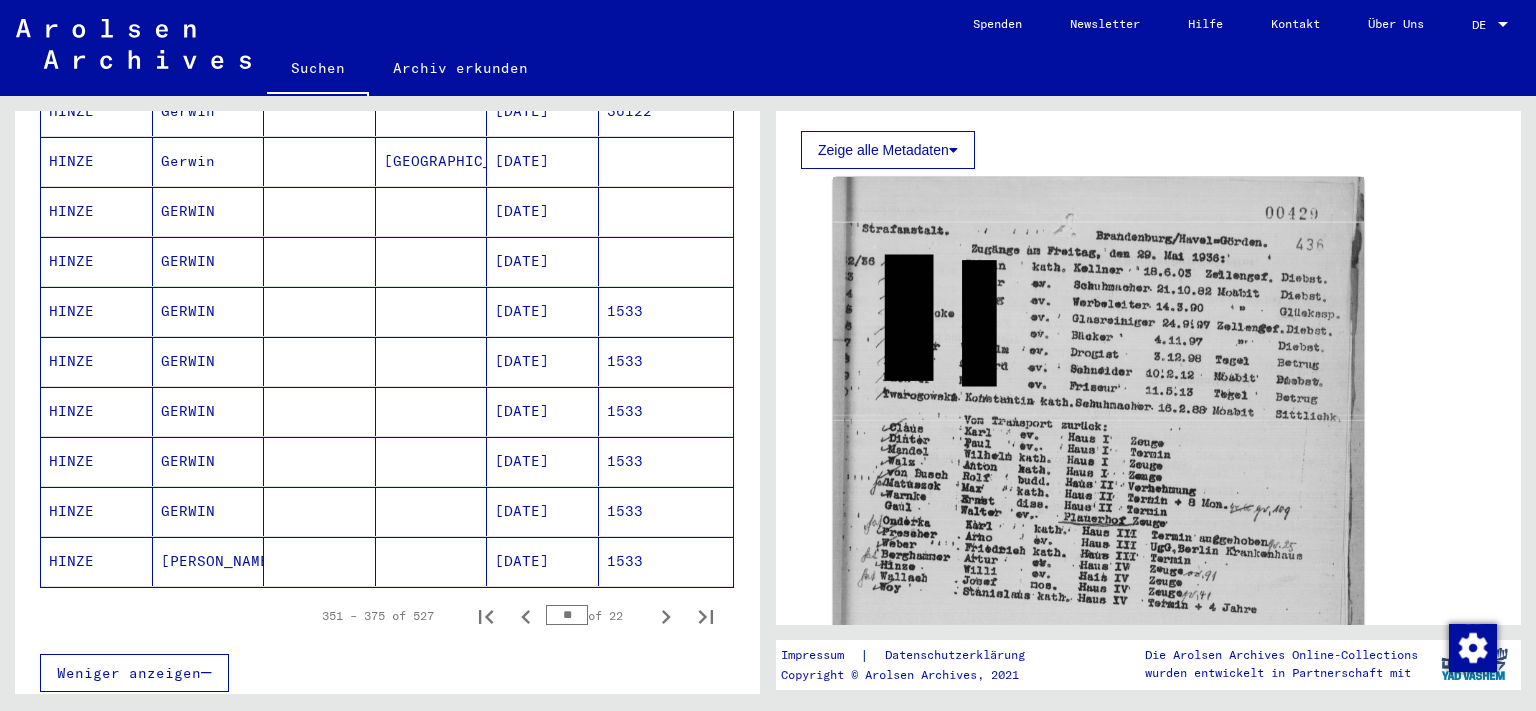 scroll, scrollTop: 1104, scrollLeft: 0, axis: vertical 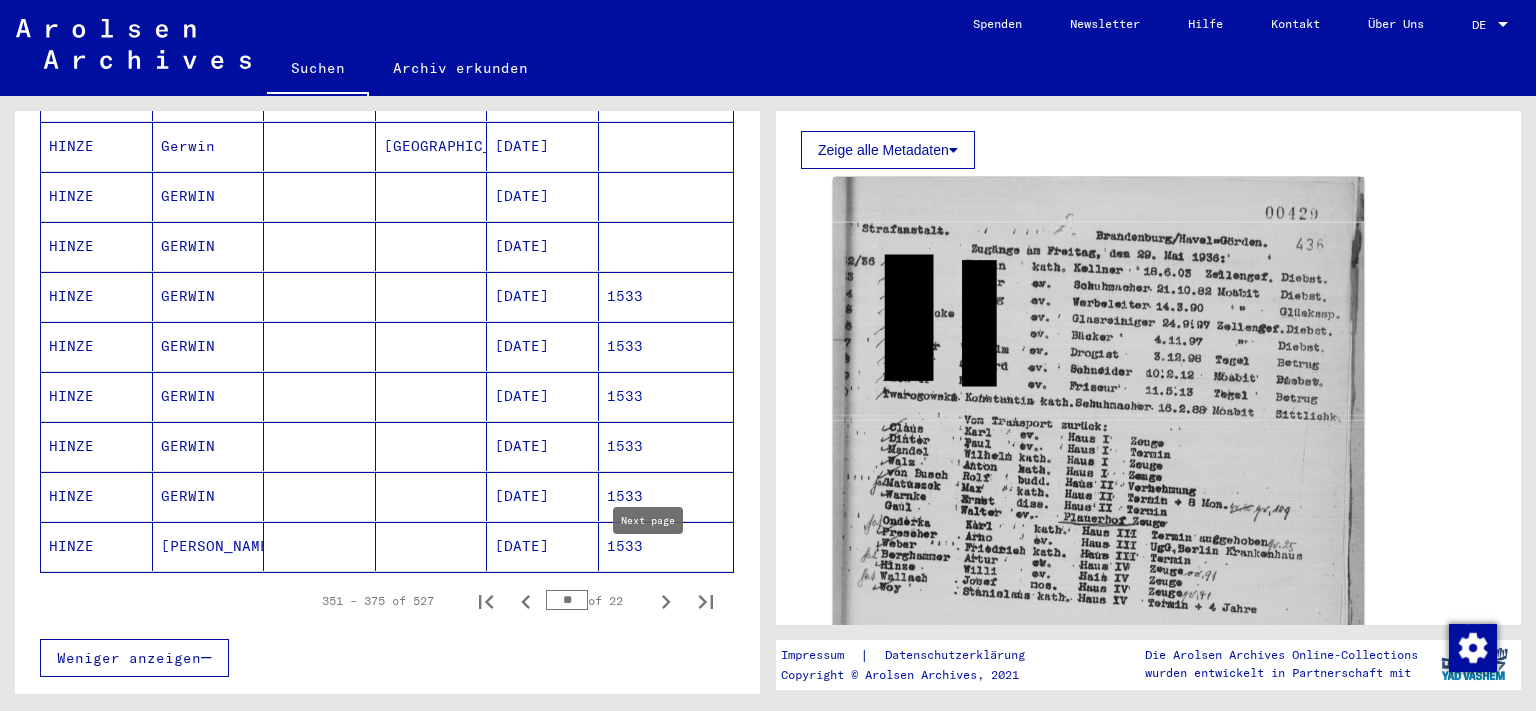click 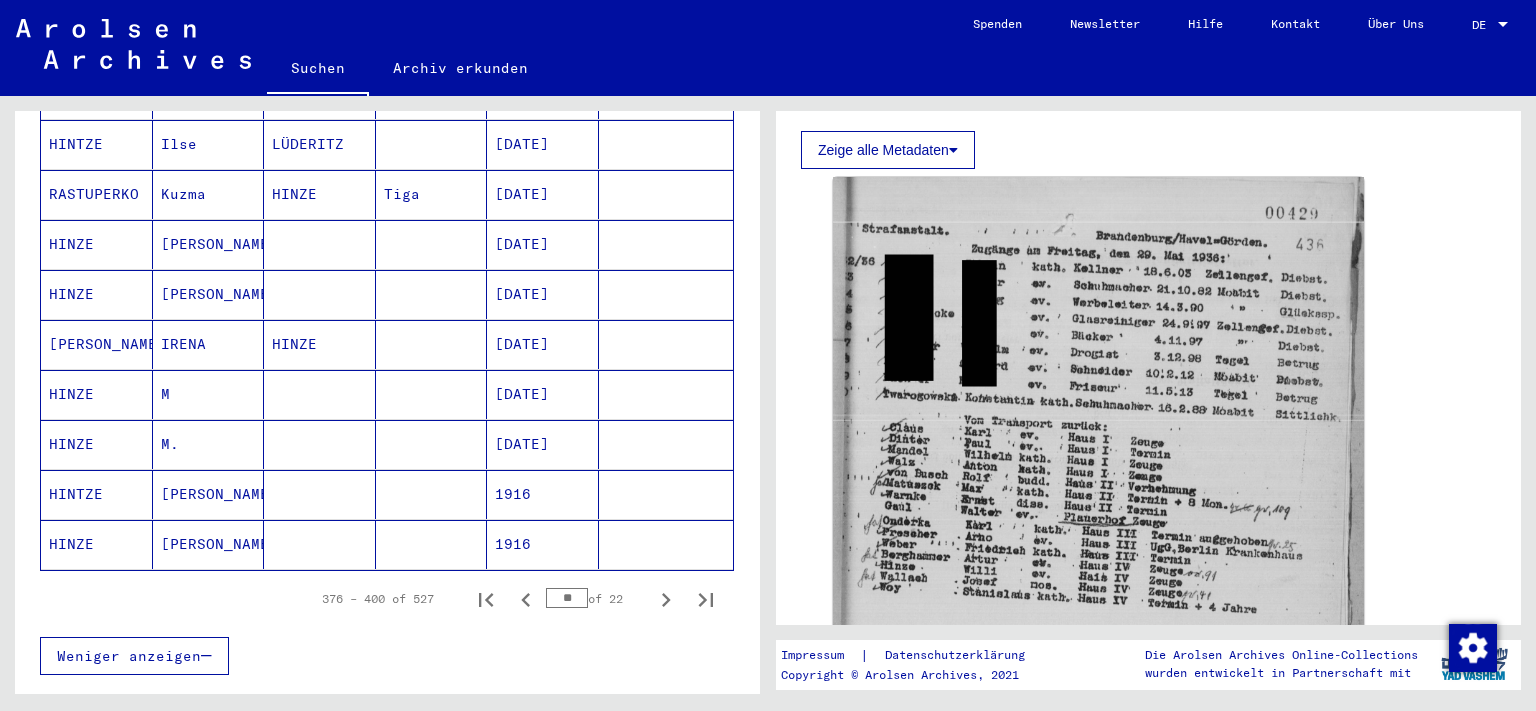 scroll, scrollTop: 1104, scrollLeft: 0, axis: vertical 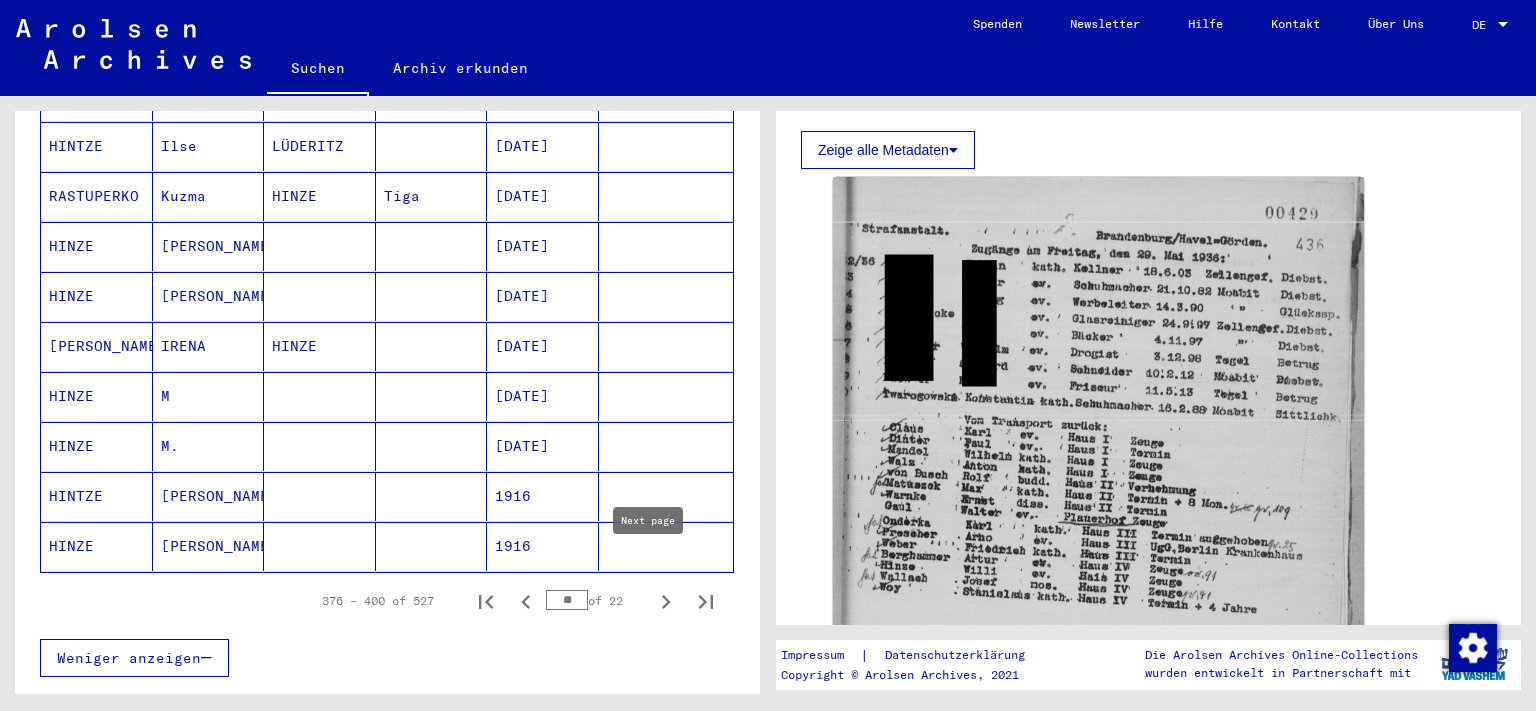 click 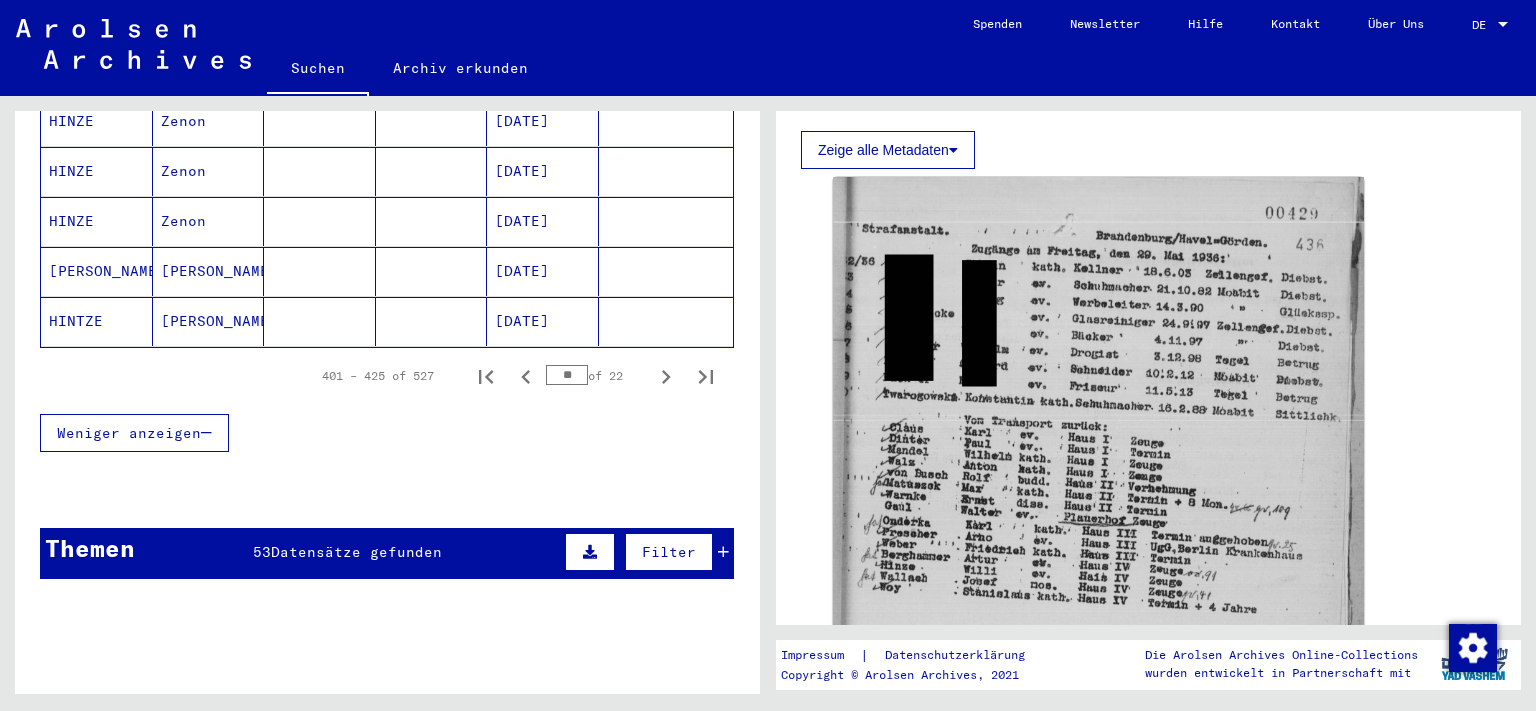 scroll, scrollTop: 1325, scrollLeft: 0, axis: vertical 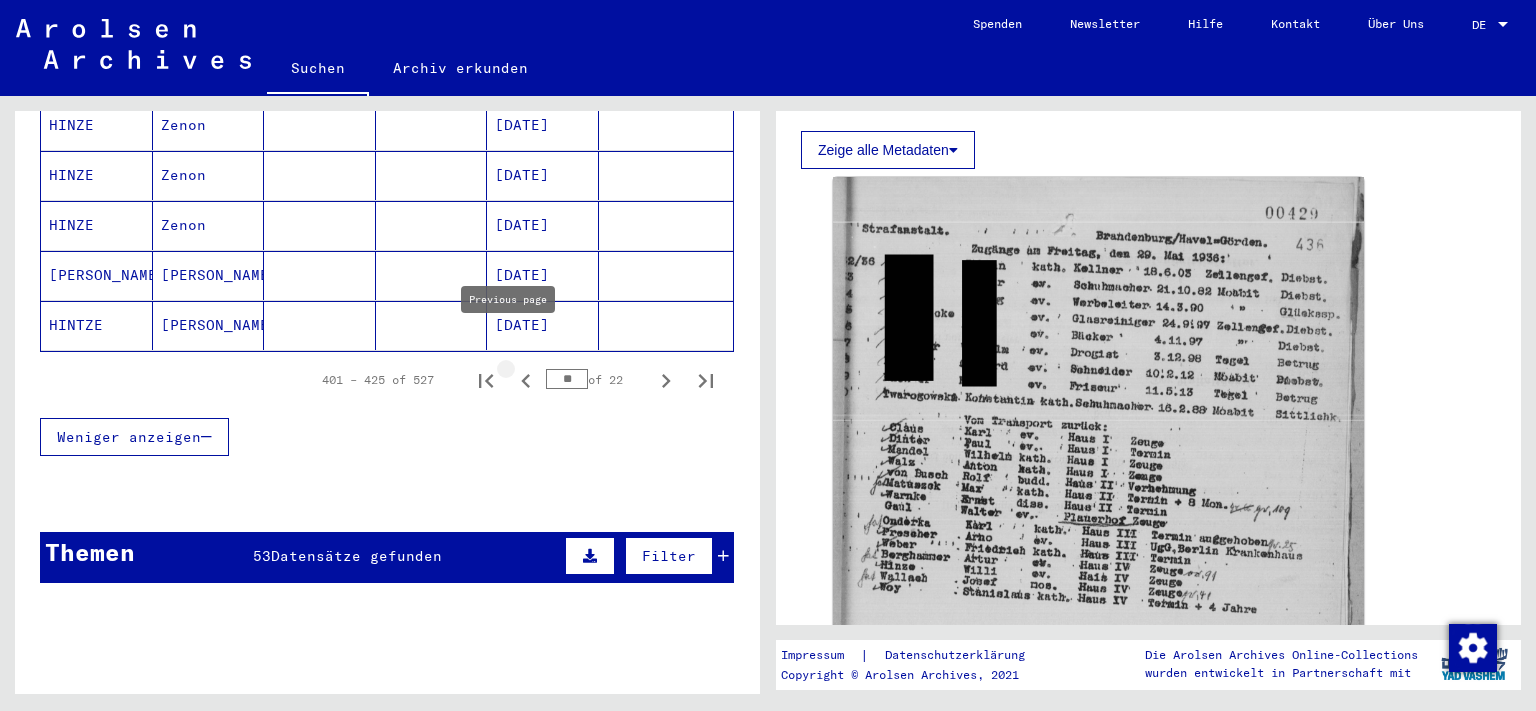 click 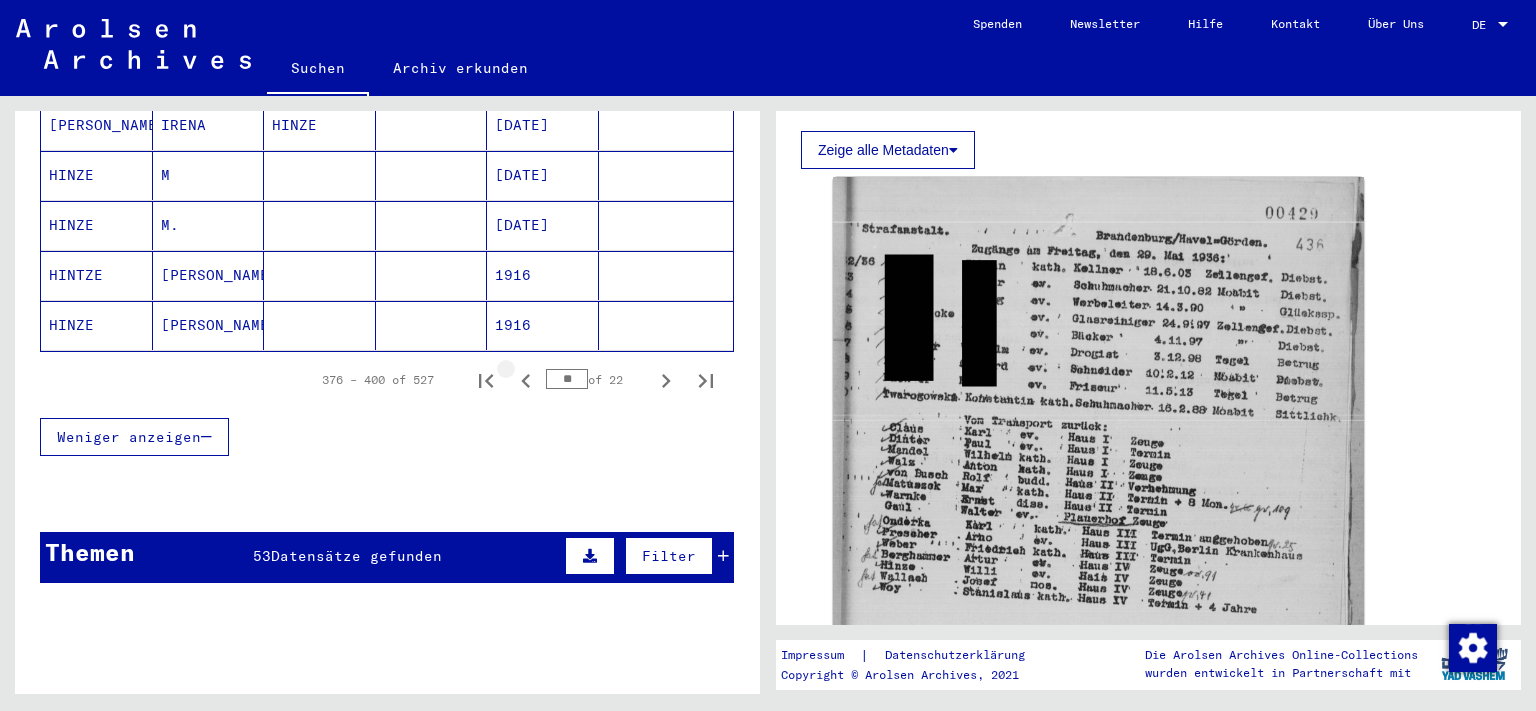 click 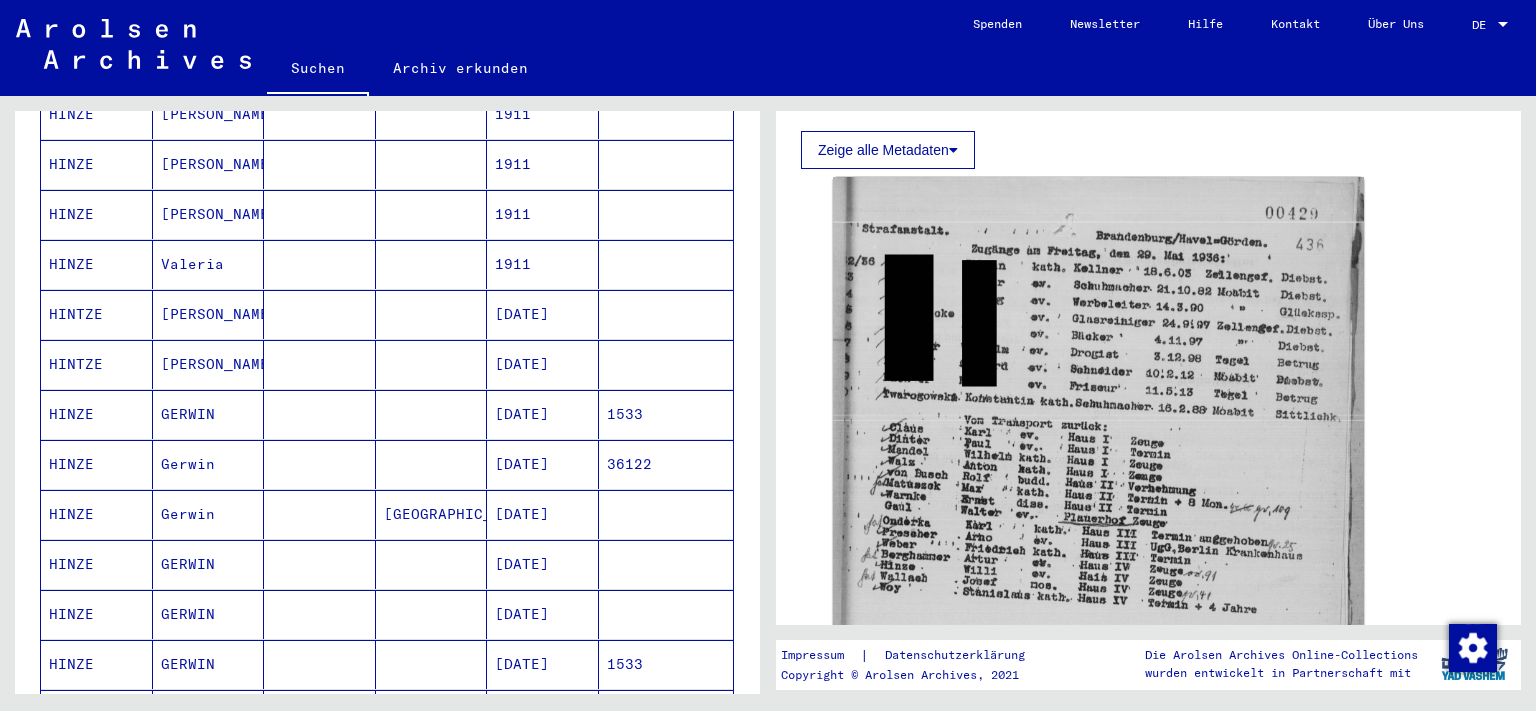 scroll, scrollTop: 1104, scrollLeft: 0, axis: vertical 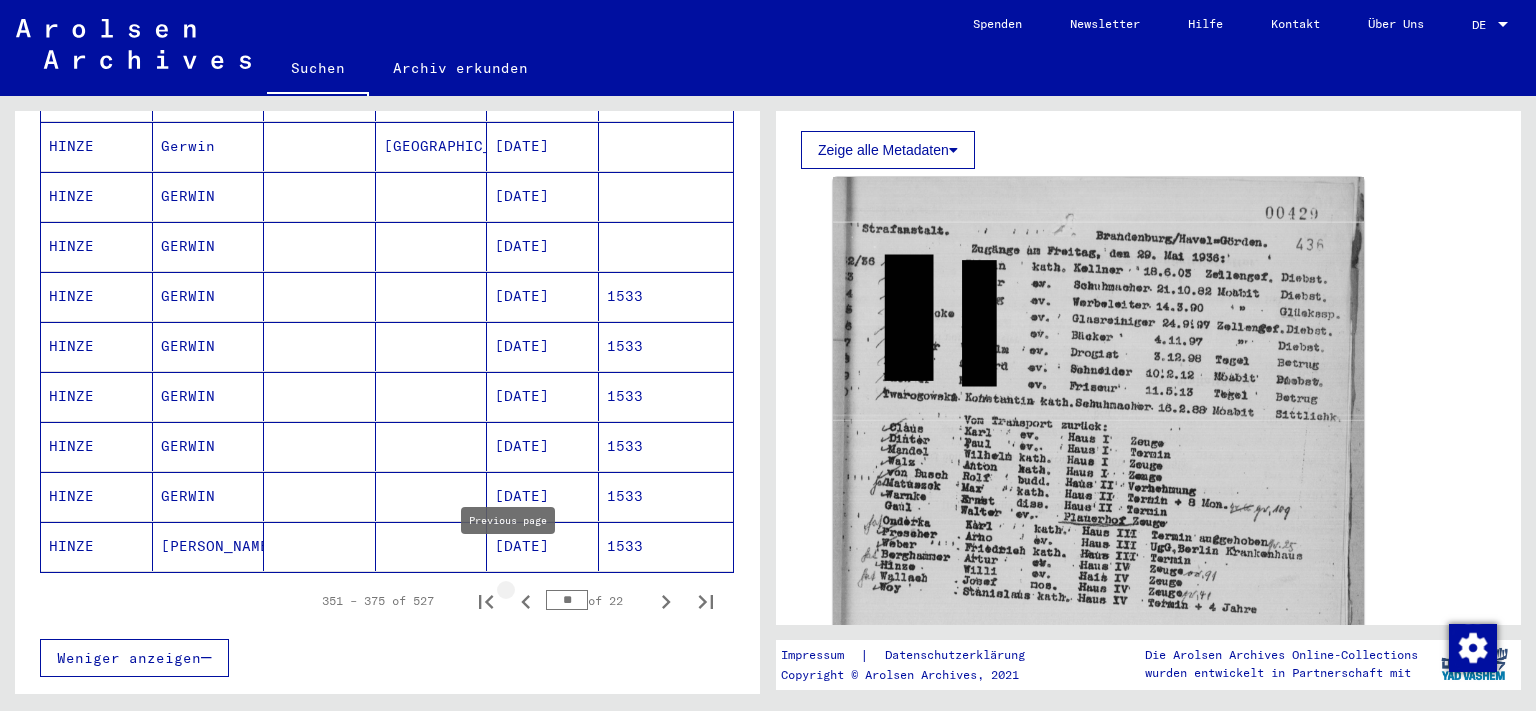 click 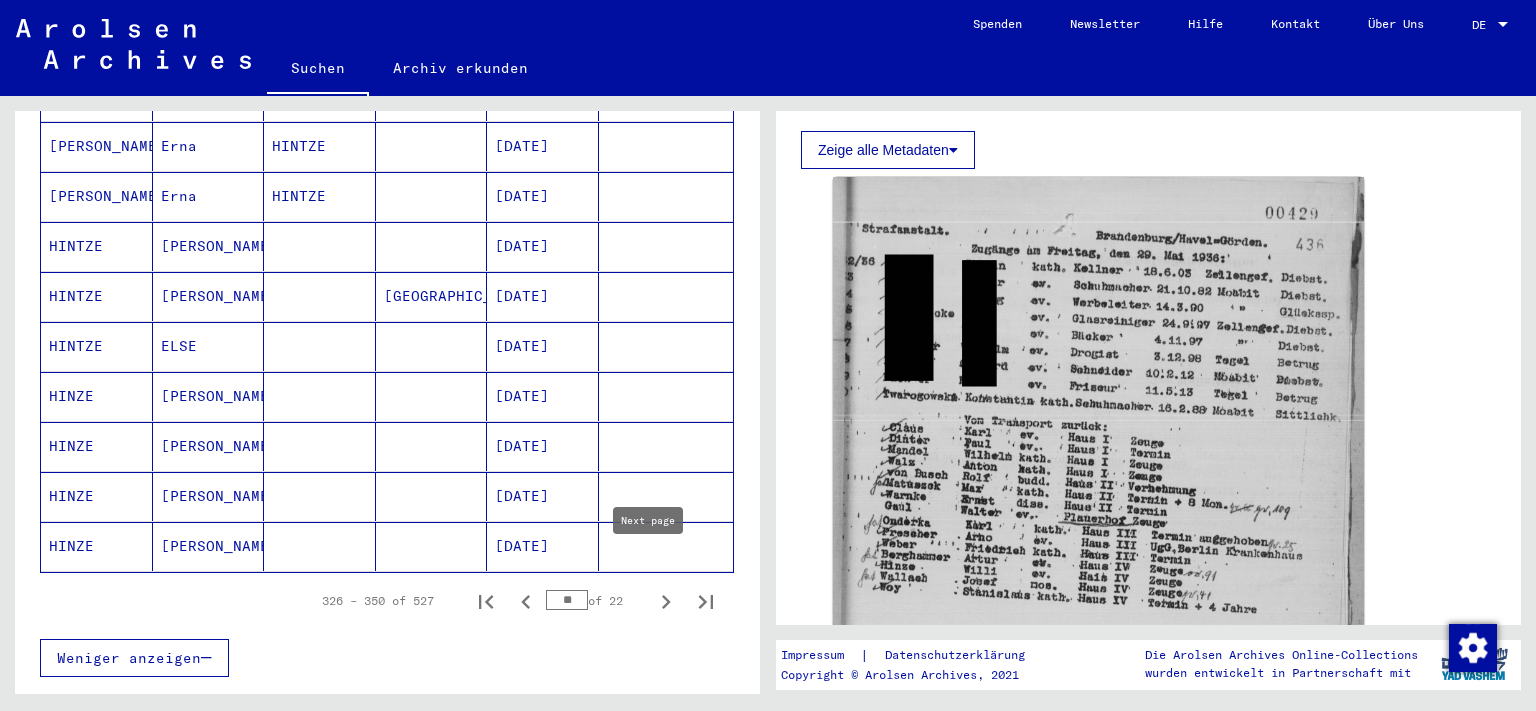 click 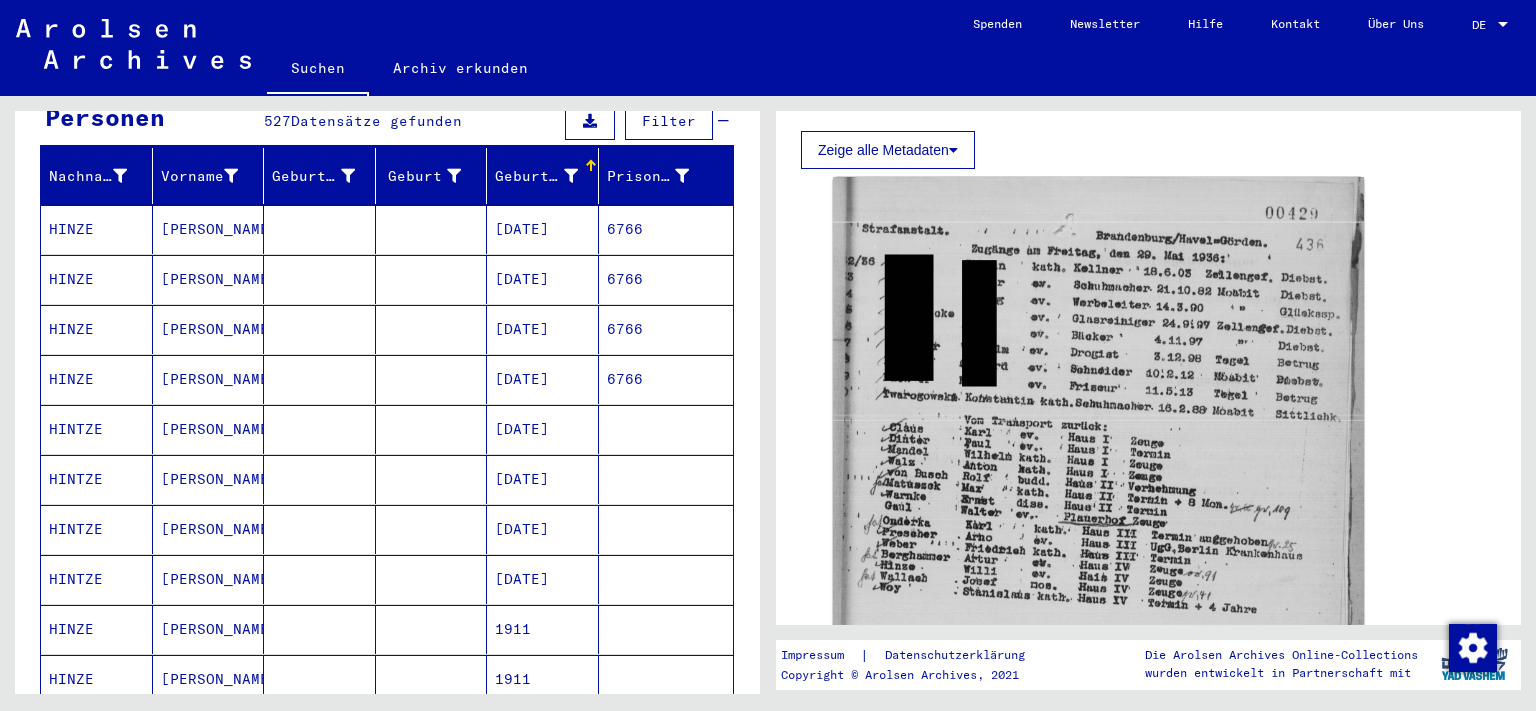 scroll, scrollTop: 110, scrollLeft: 0, axis: vertical 